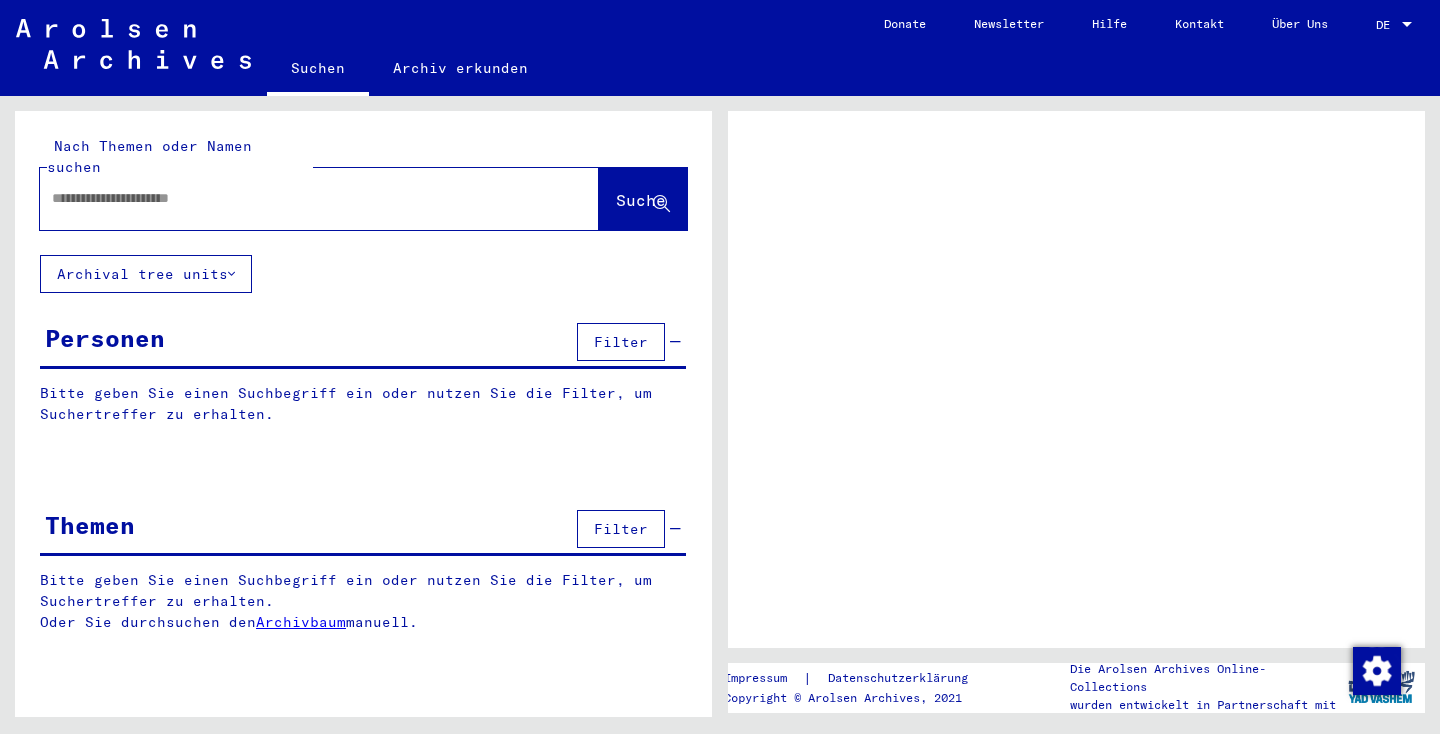 scroll, scrollTop: 0, scrollLeft: 0, axis: both 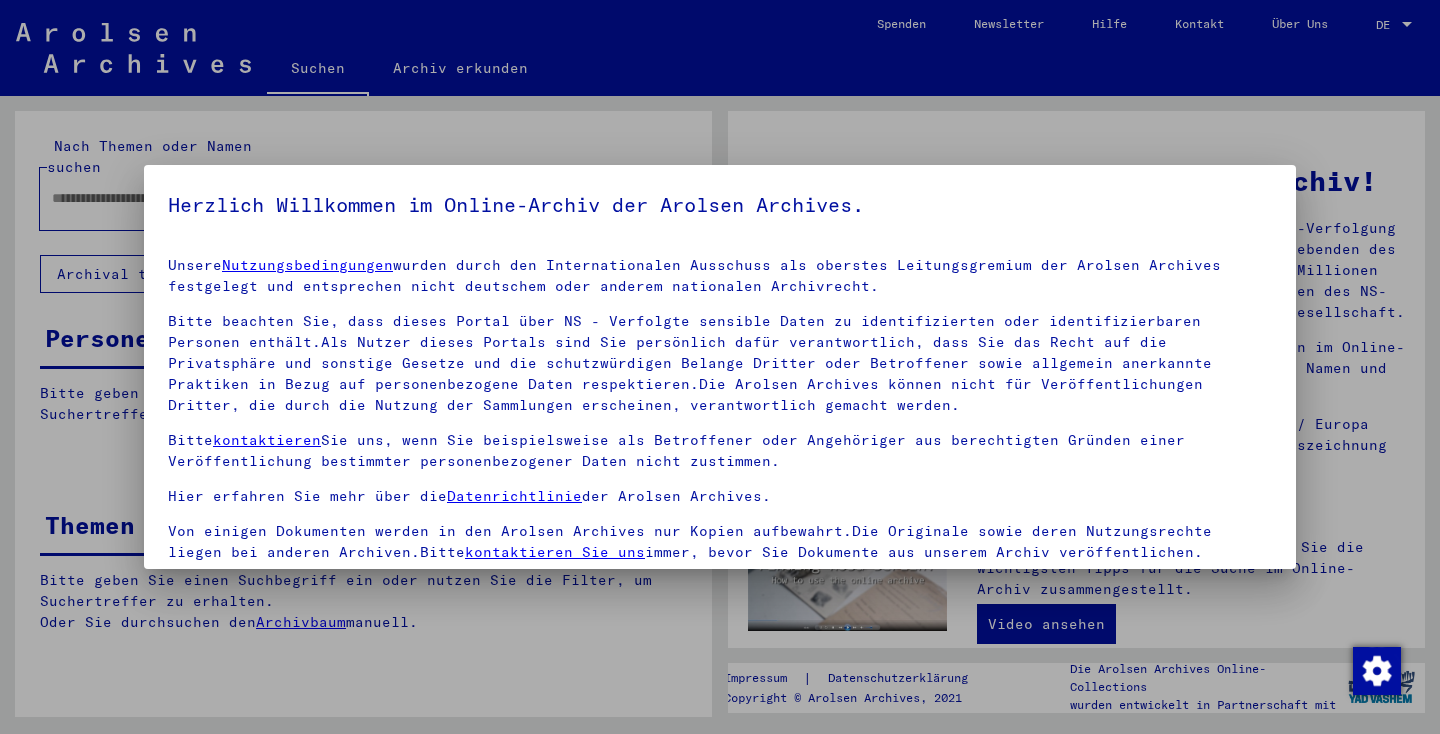click at bounding box center (720, 367) 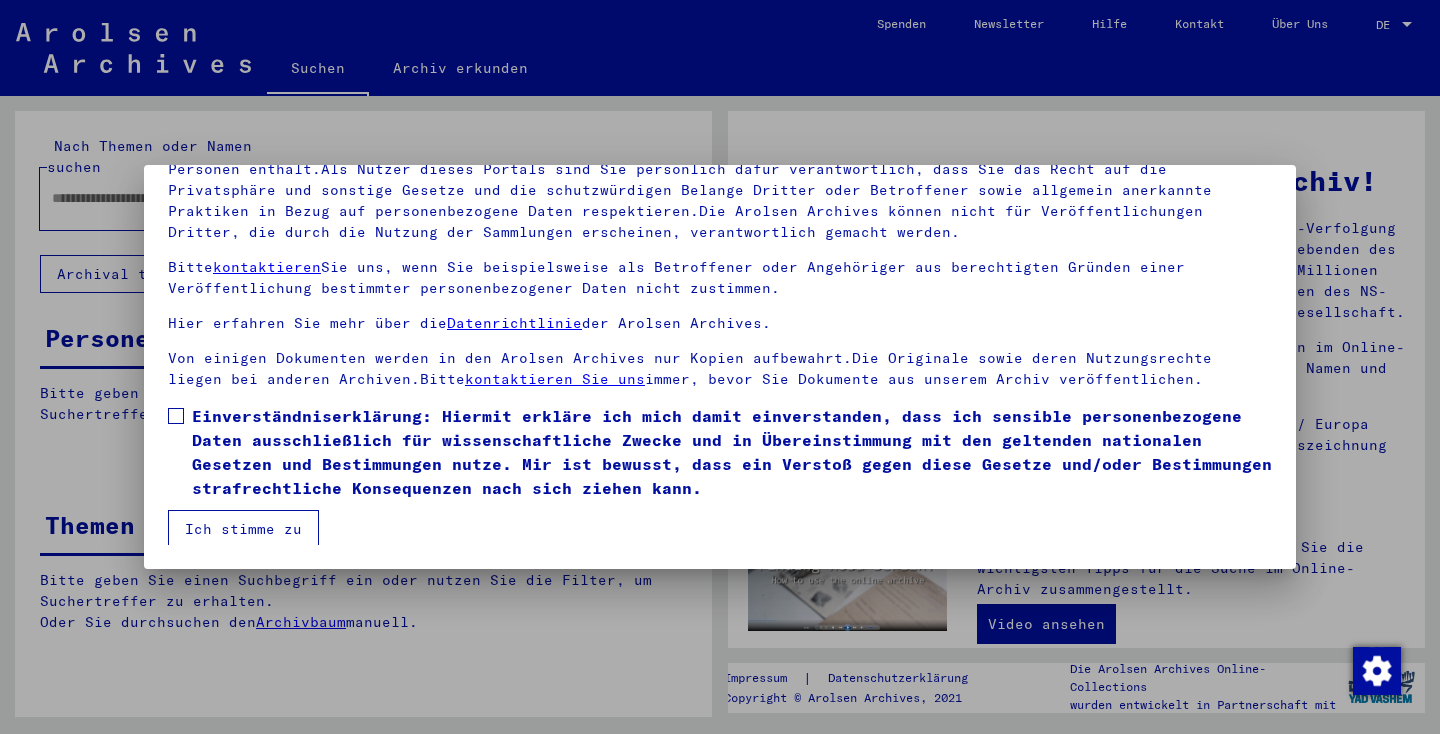 scroll, scrollTop: 173, scrollLeft: 0, axis: vertical 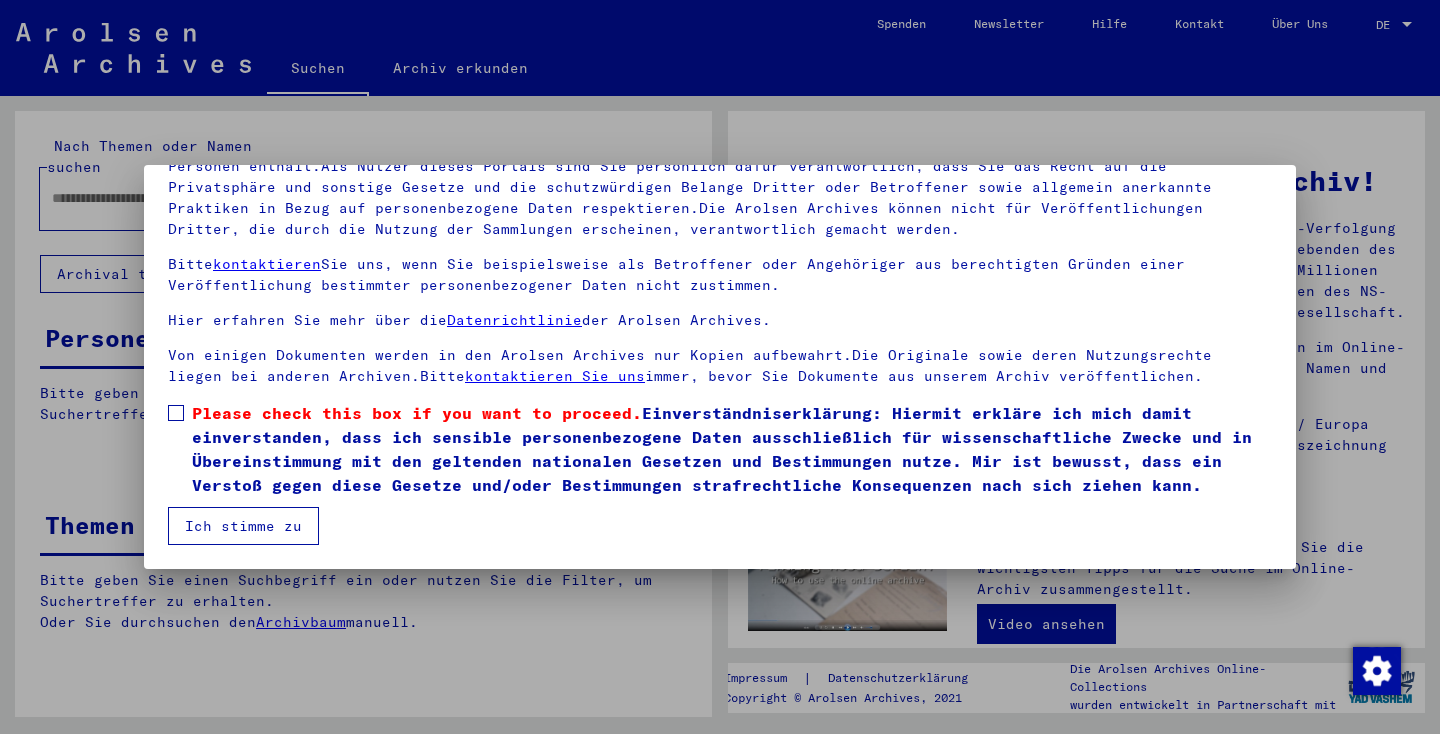 click at bounding box center (176, 413) 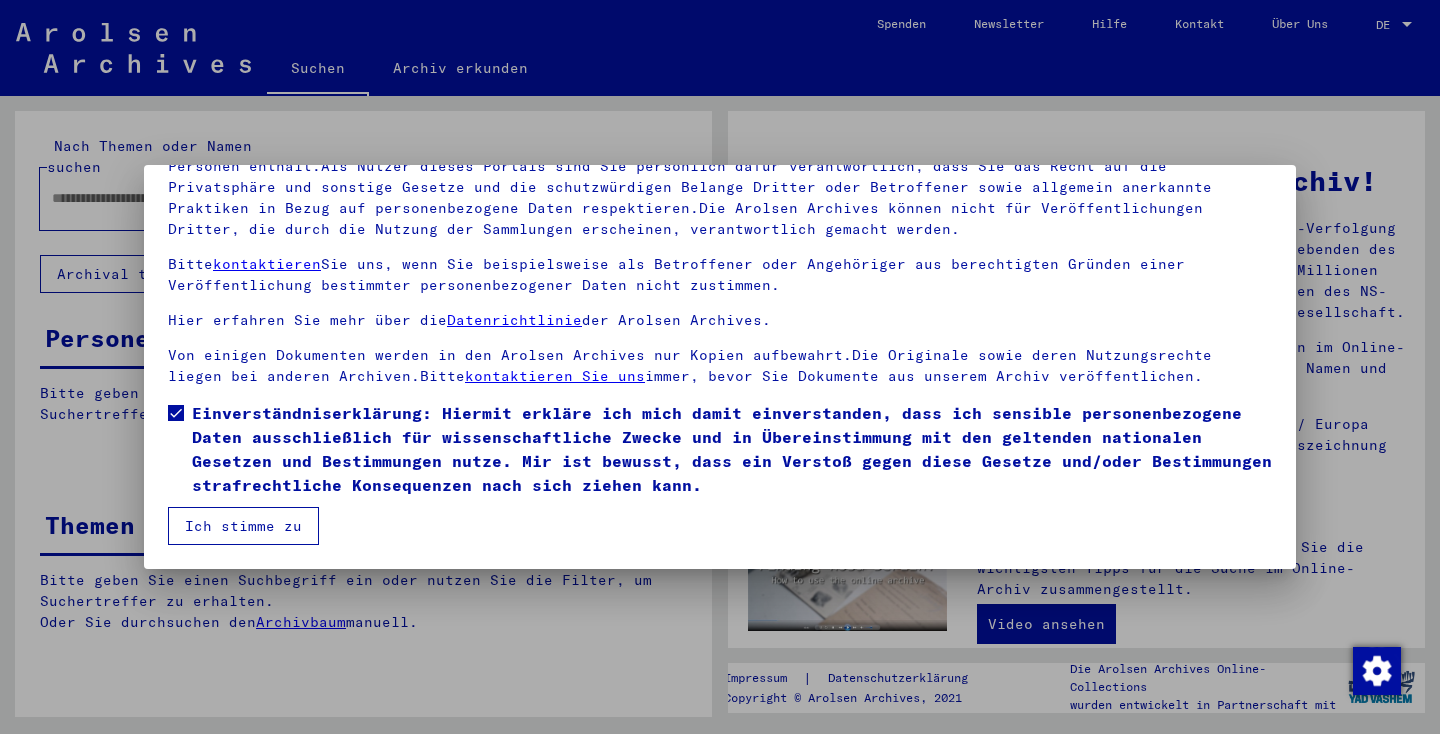 click on "Ich stimme zu" at bounding box center (243, 526) 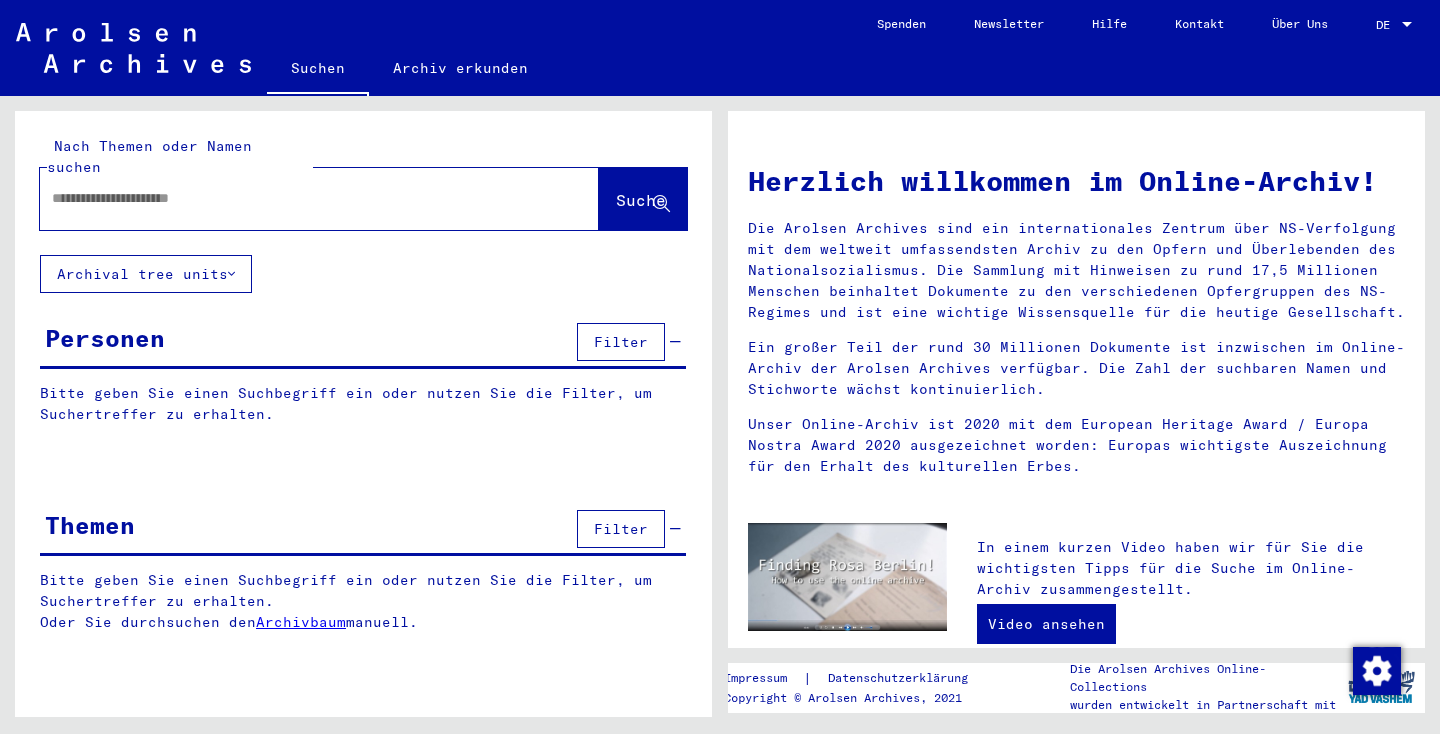 click on "Archival tree units" 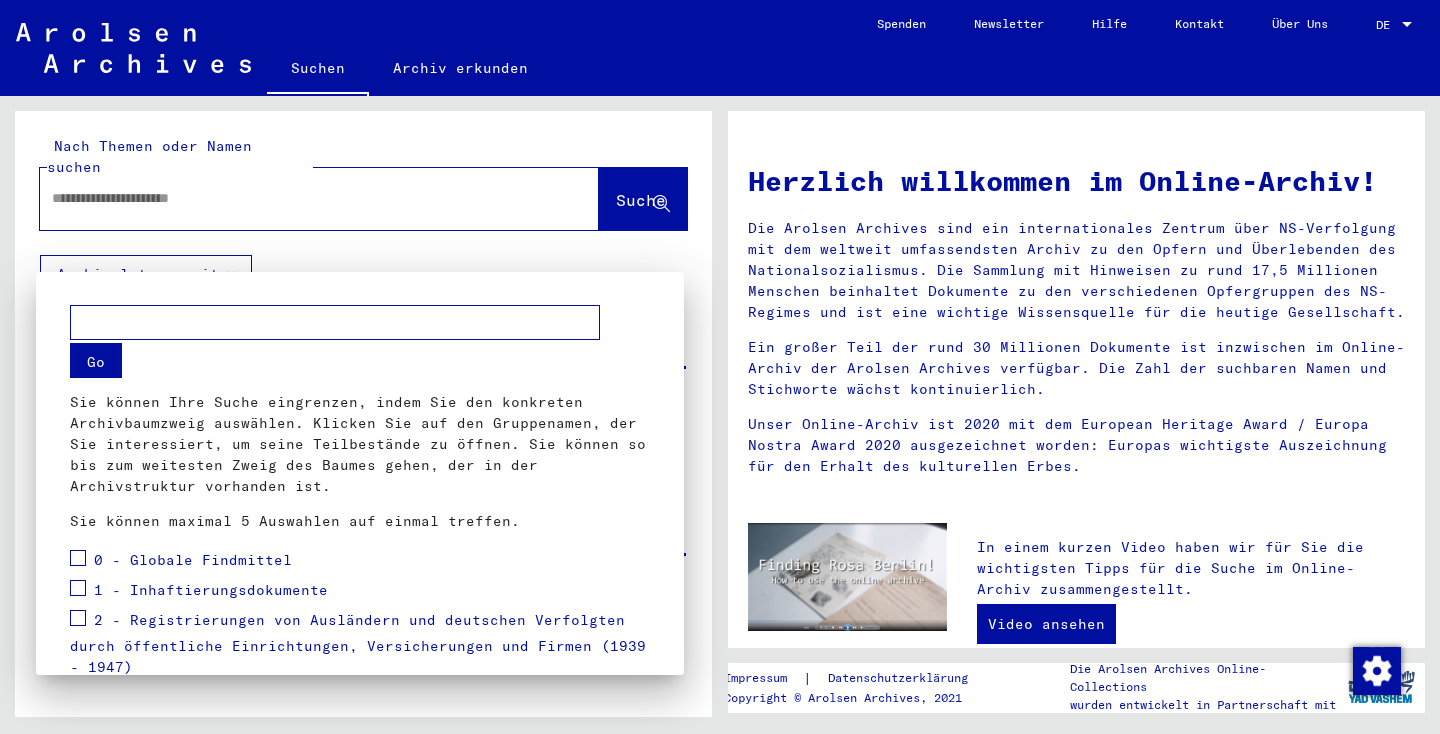 click at bounding box center [720, 367] 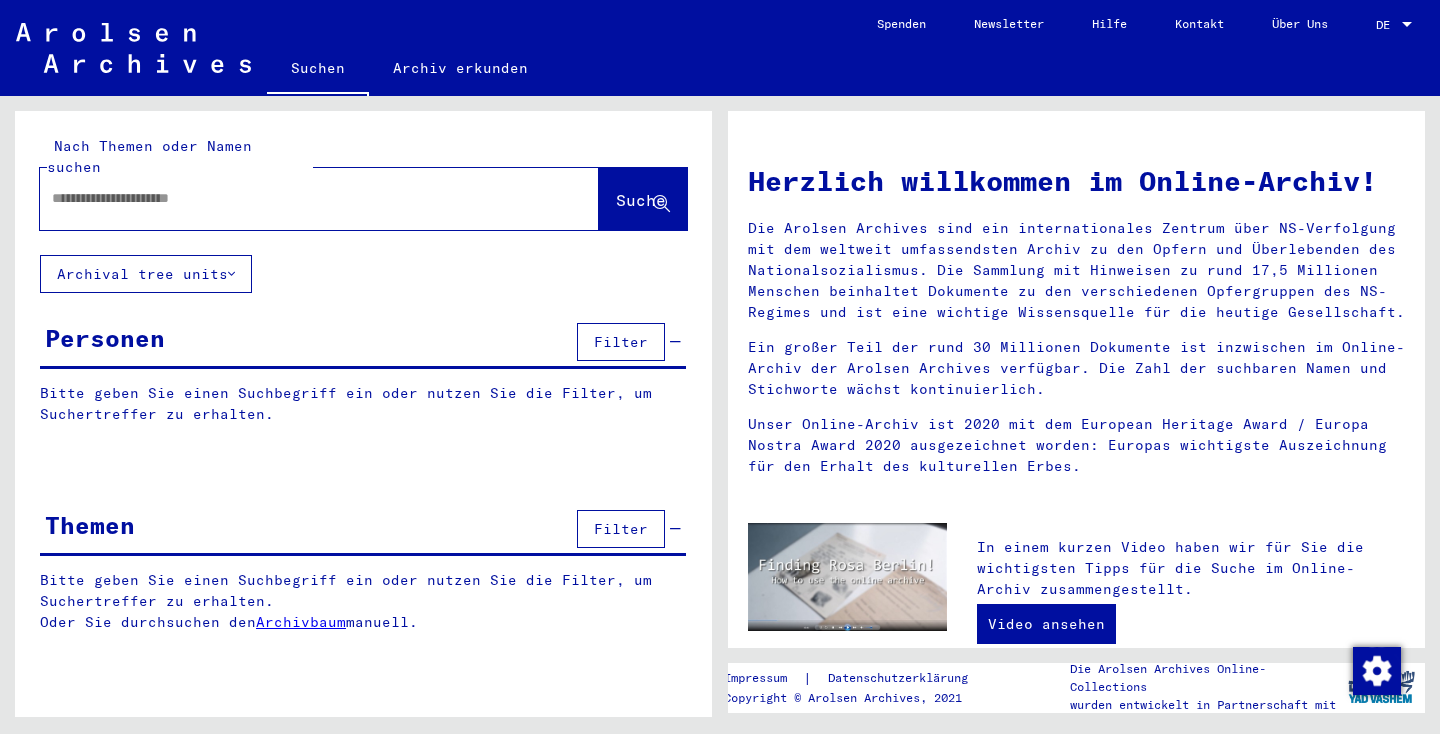 click at bounding box center [295, 198] 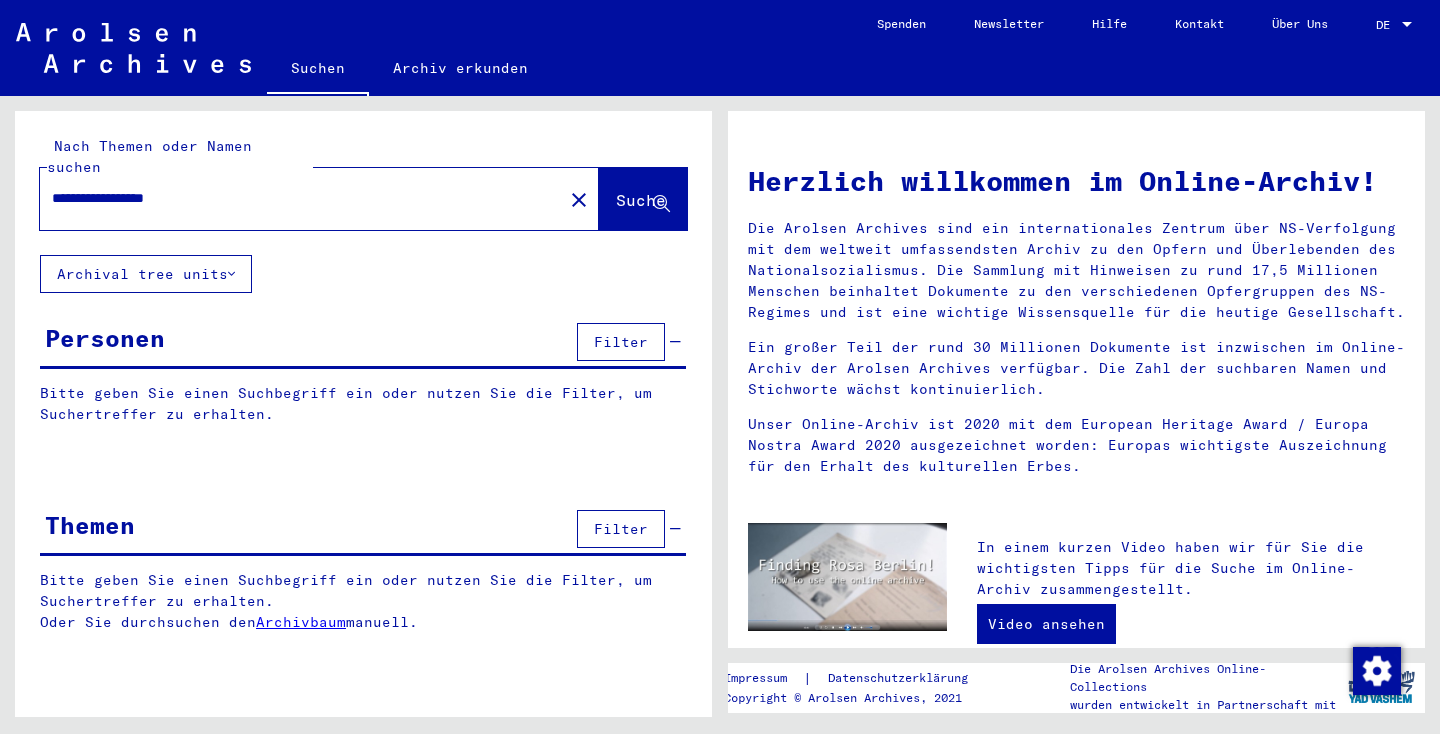 type on "**********" 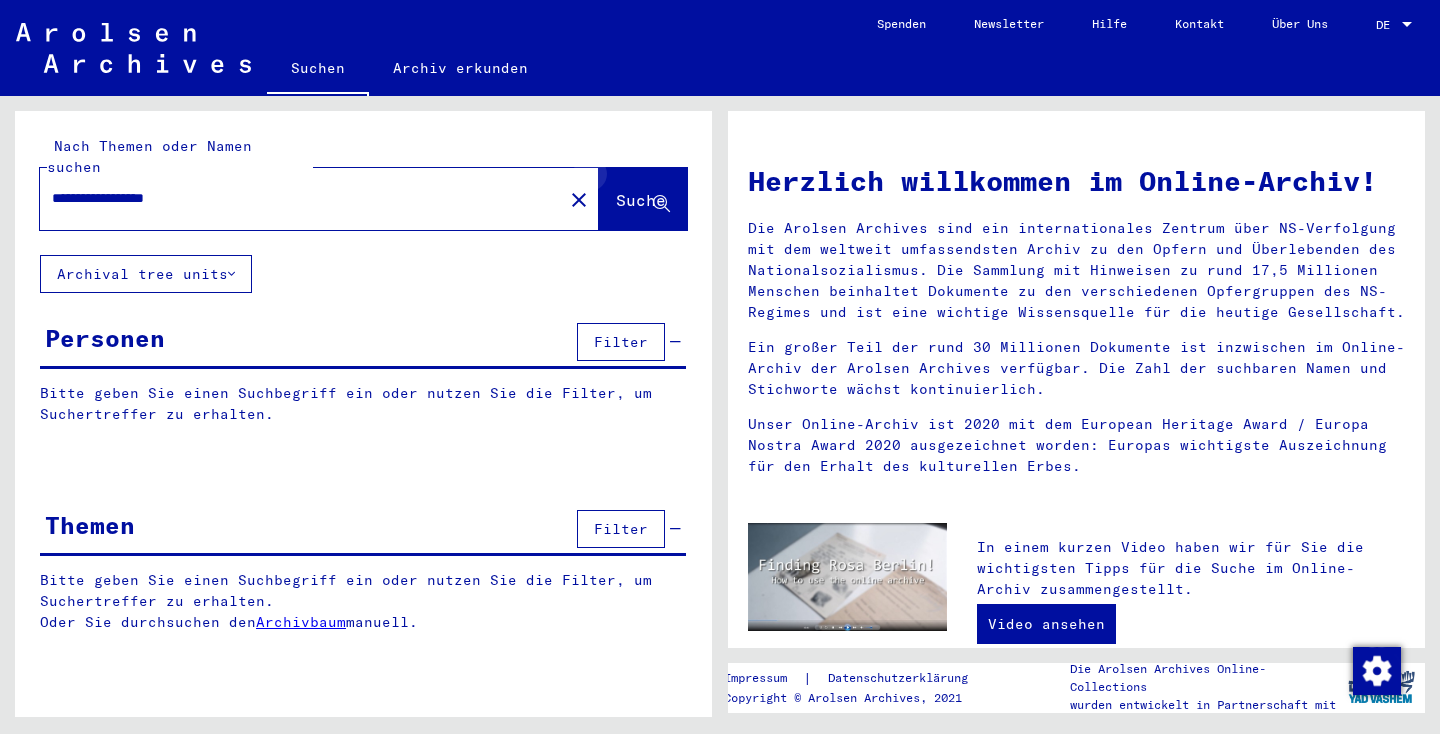 click 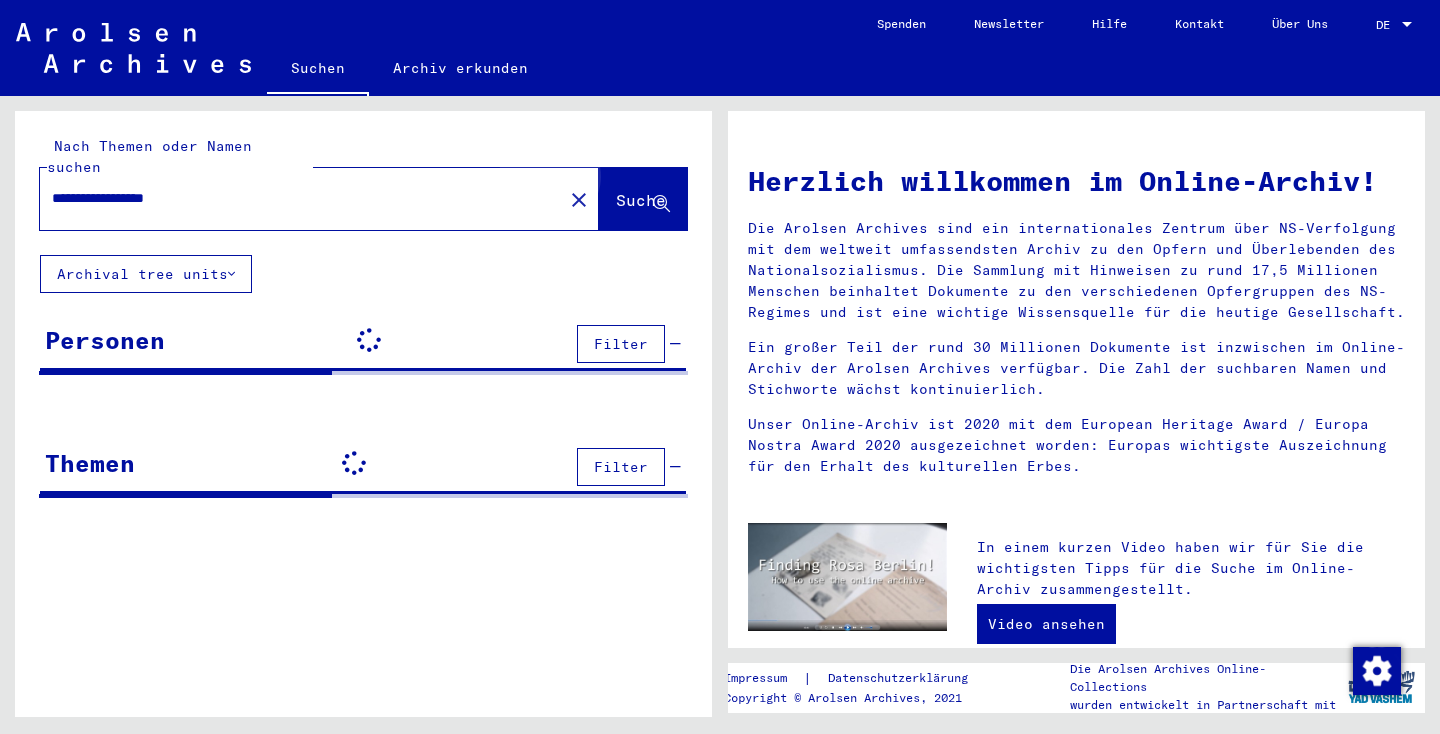 click on "Suche" 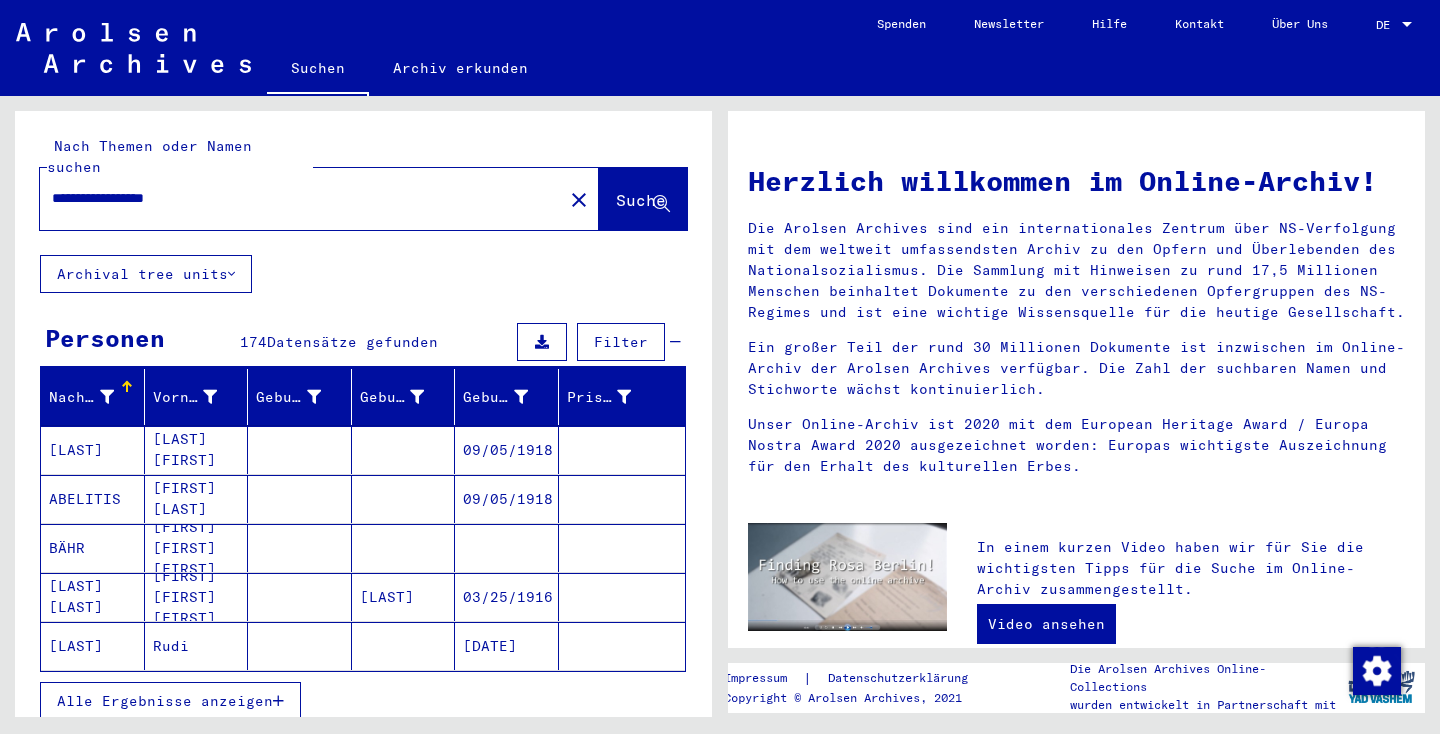 click on "Filter" at bounding box center [621, 342] 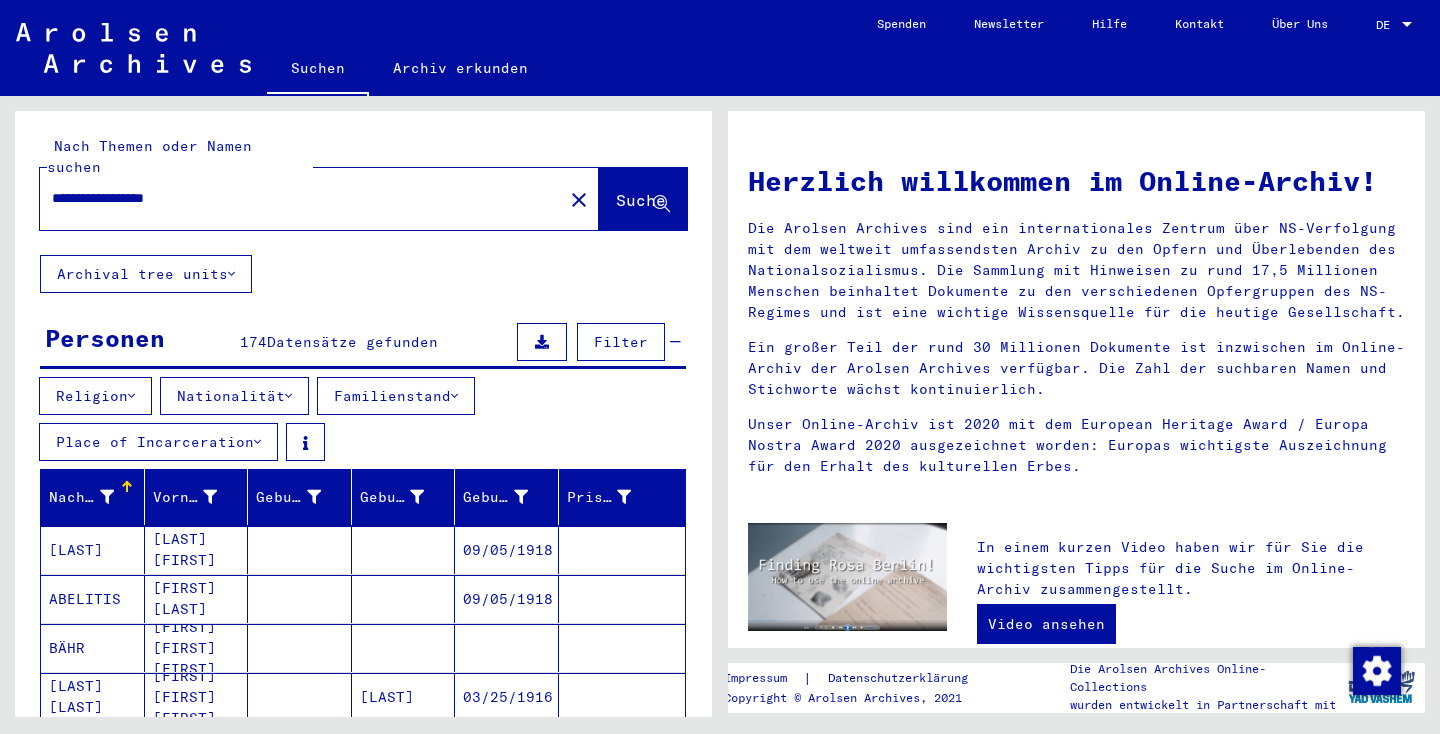 click on "Place of Incarceration" at bounding box center (158, 442) 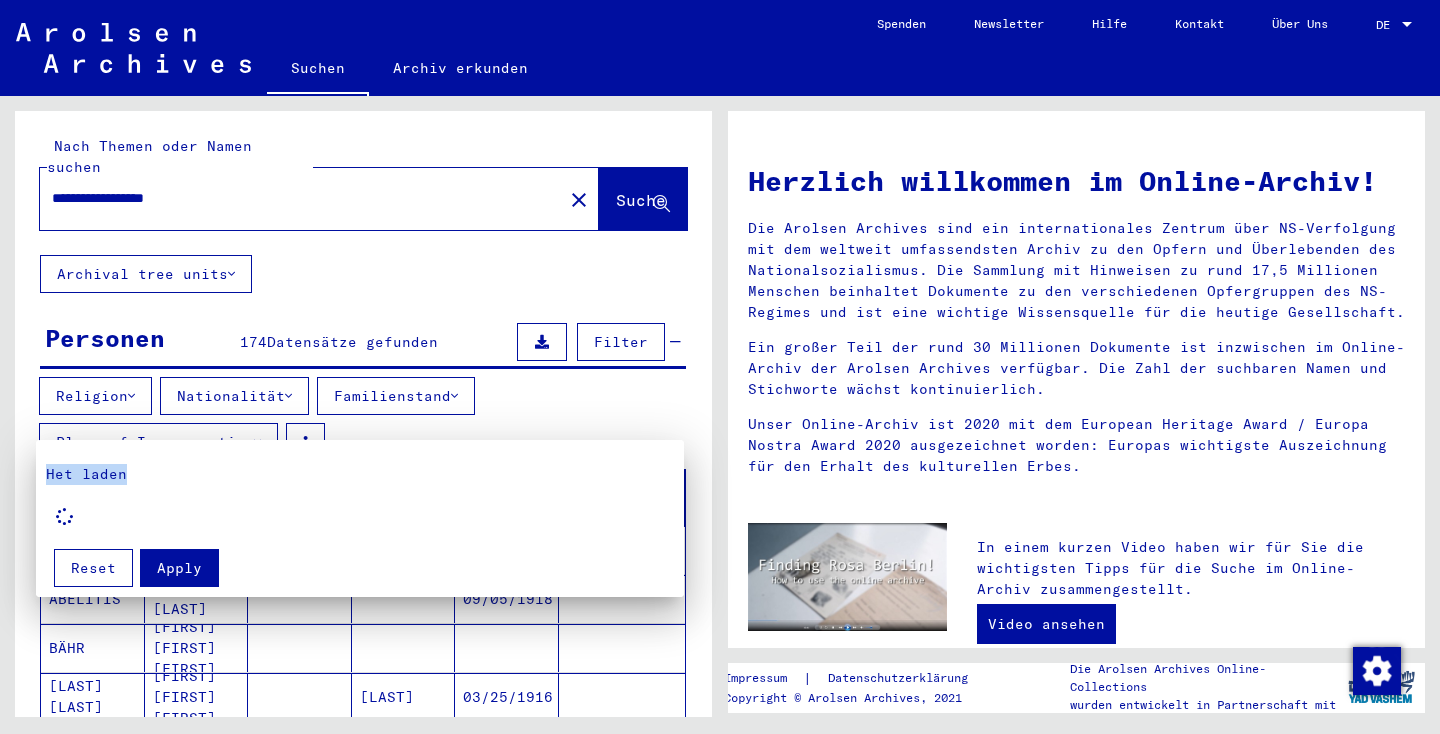 drag, startPoint x: 170, startPoint y: 472, endPoint x: 39, endPoint y: 465, distance: 131.18689 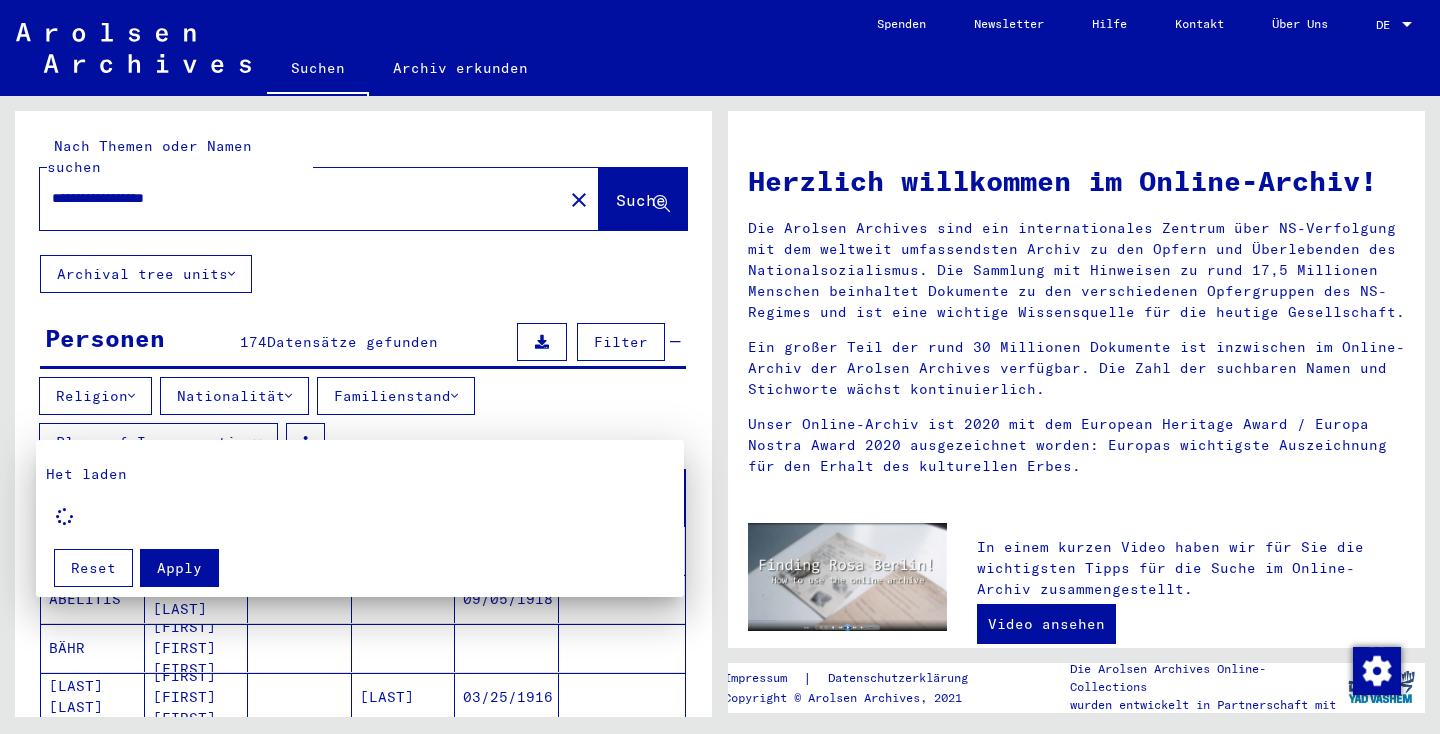 click on "Het laden" at bounding box center [360, 500] 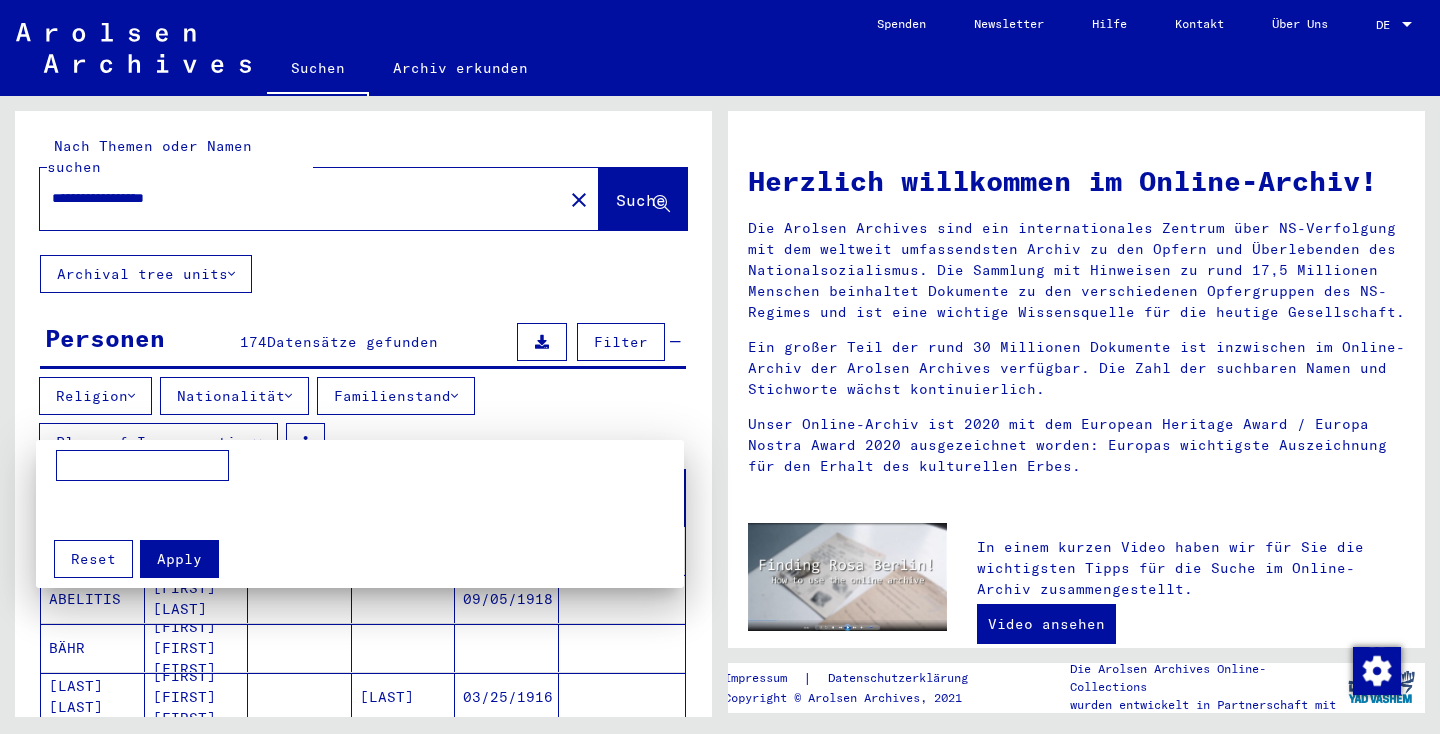 click at bounding box center (142, 466) 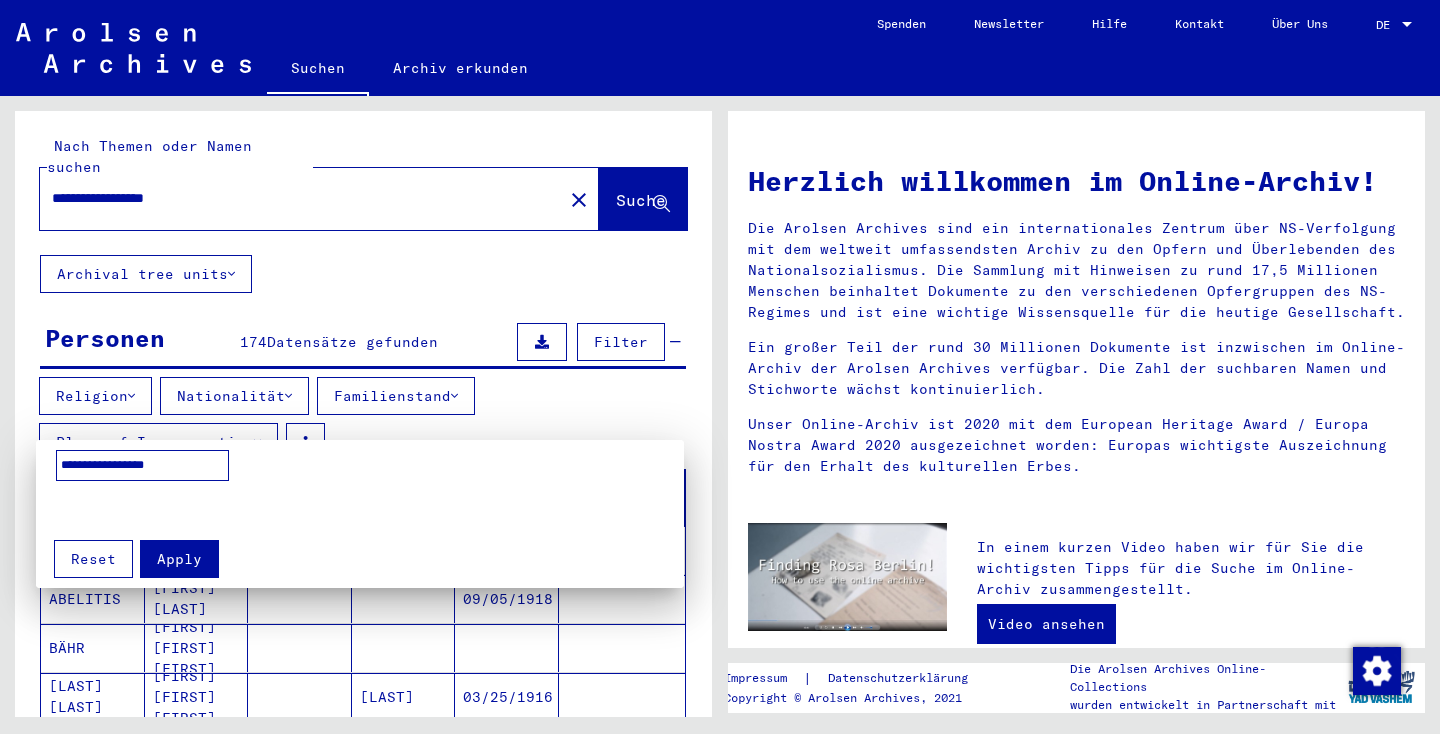 type on "**********" 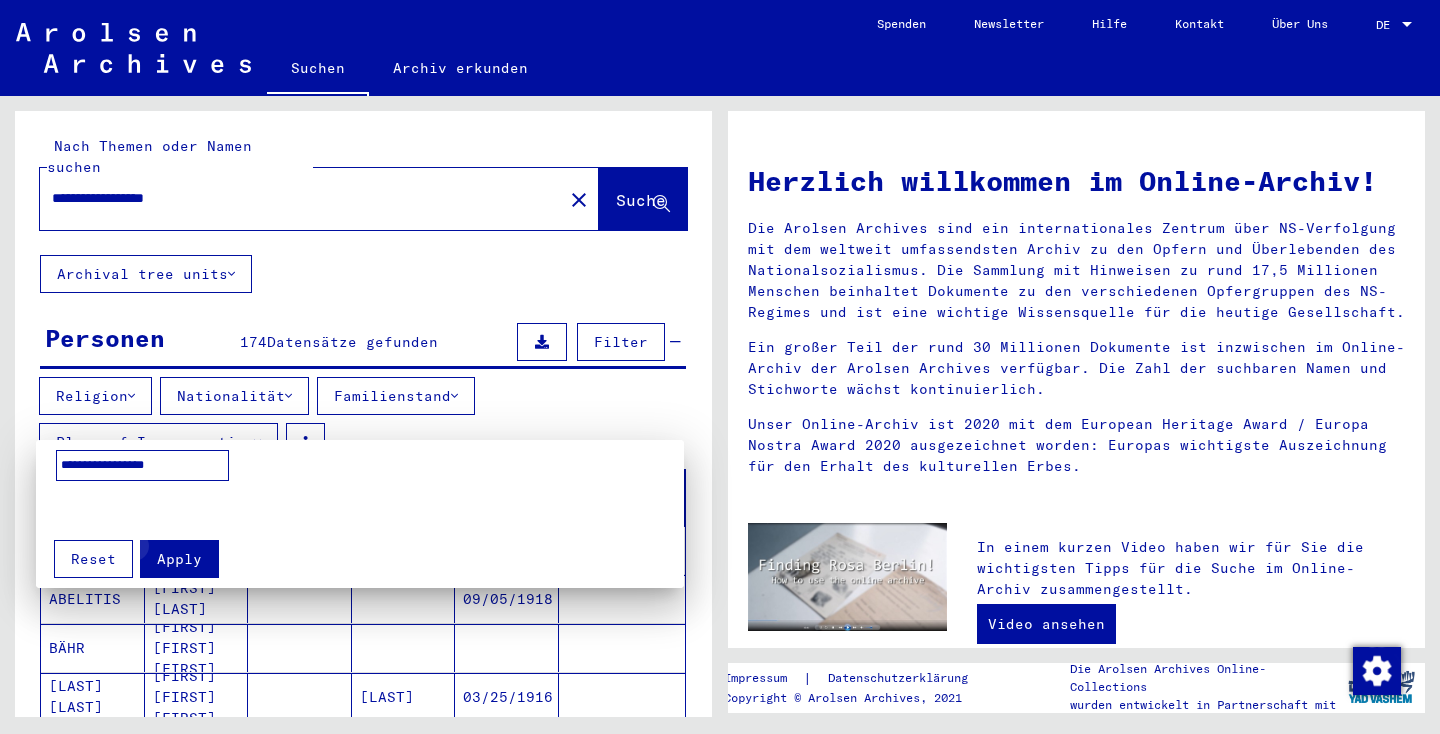 click on "Apply" at bounding box center (179, 559) 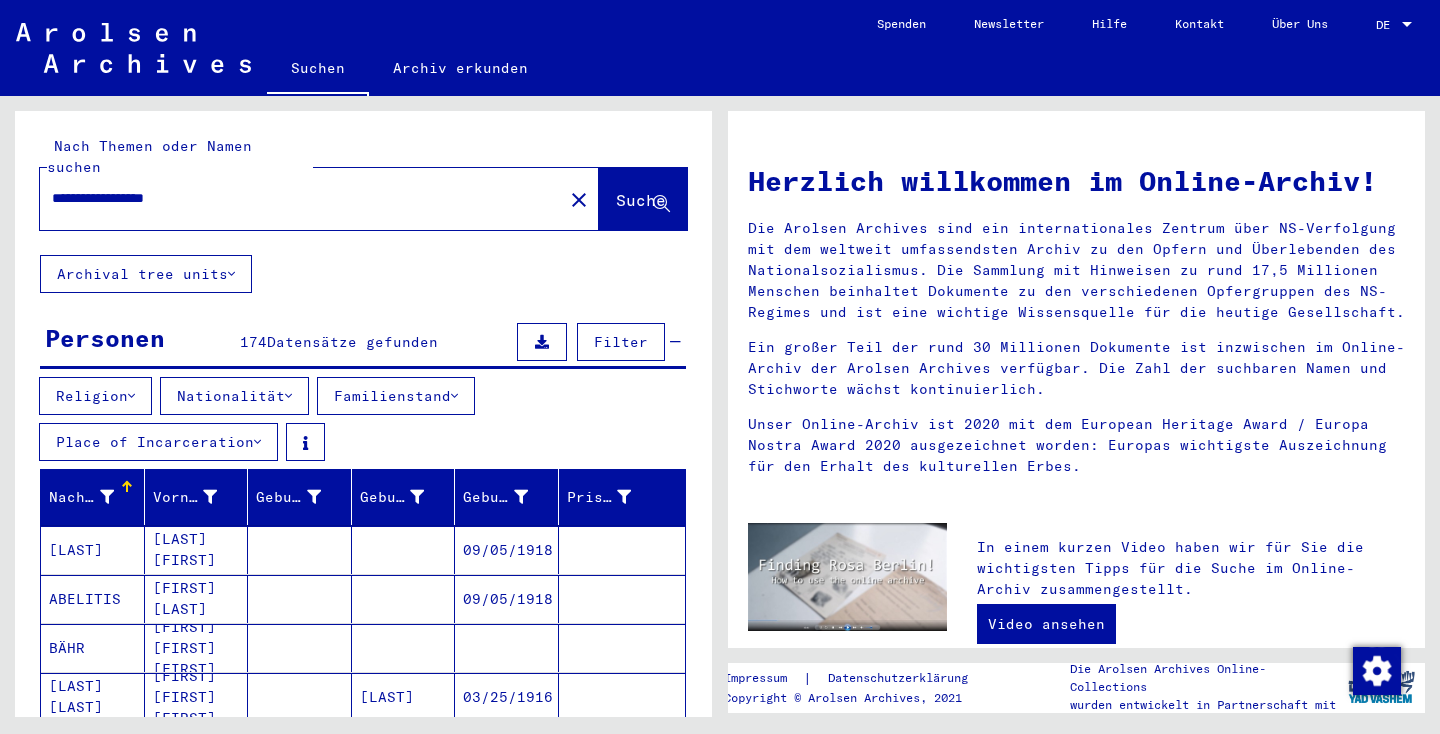click at bounding box center [507, 697] 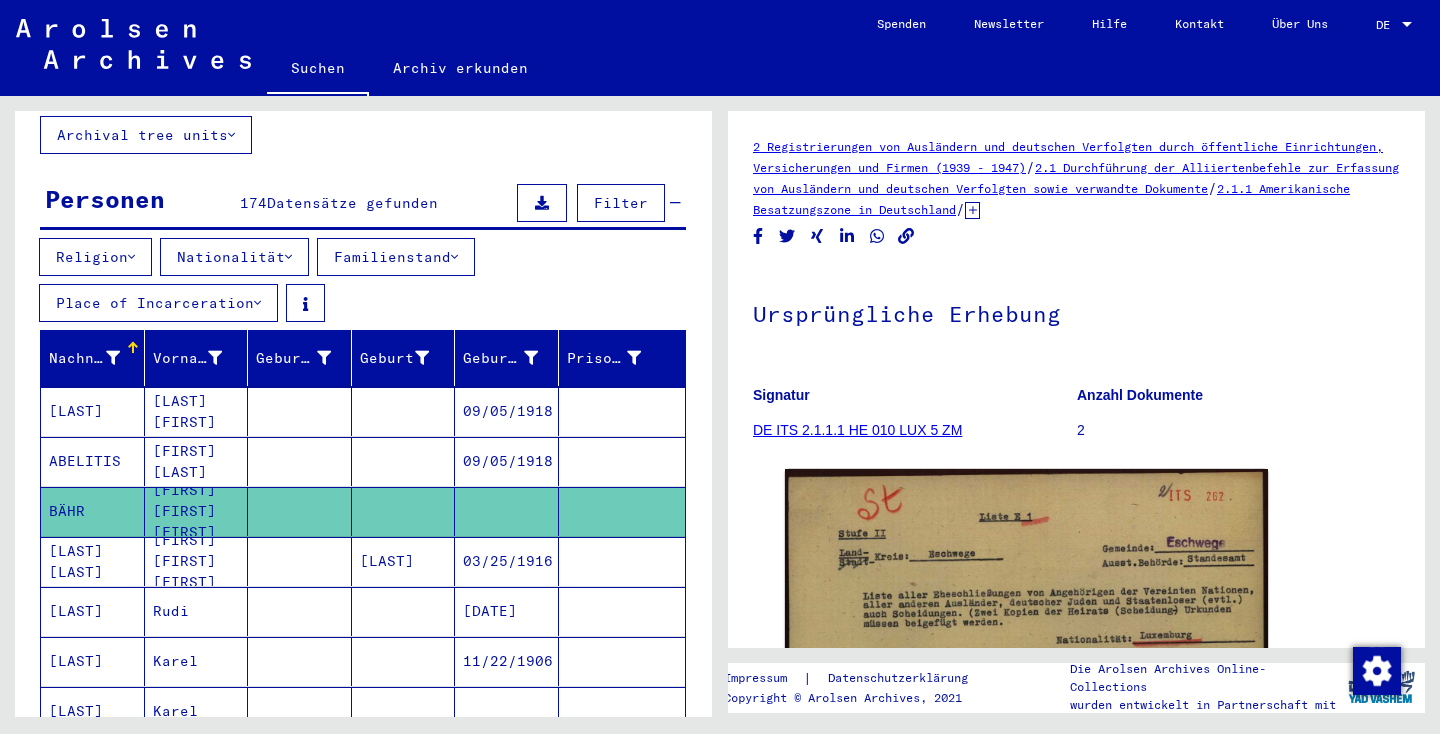 scroll, scrollTop: 141, scrollLeft: 0, axis: vertical 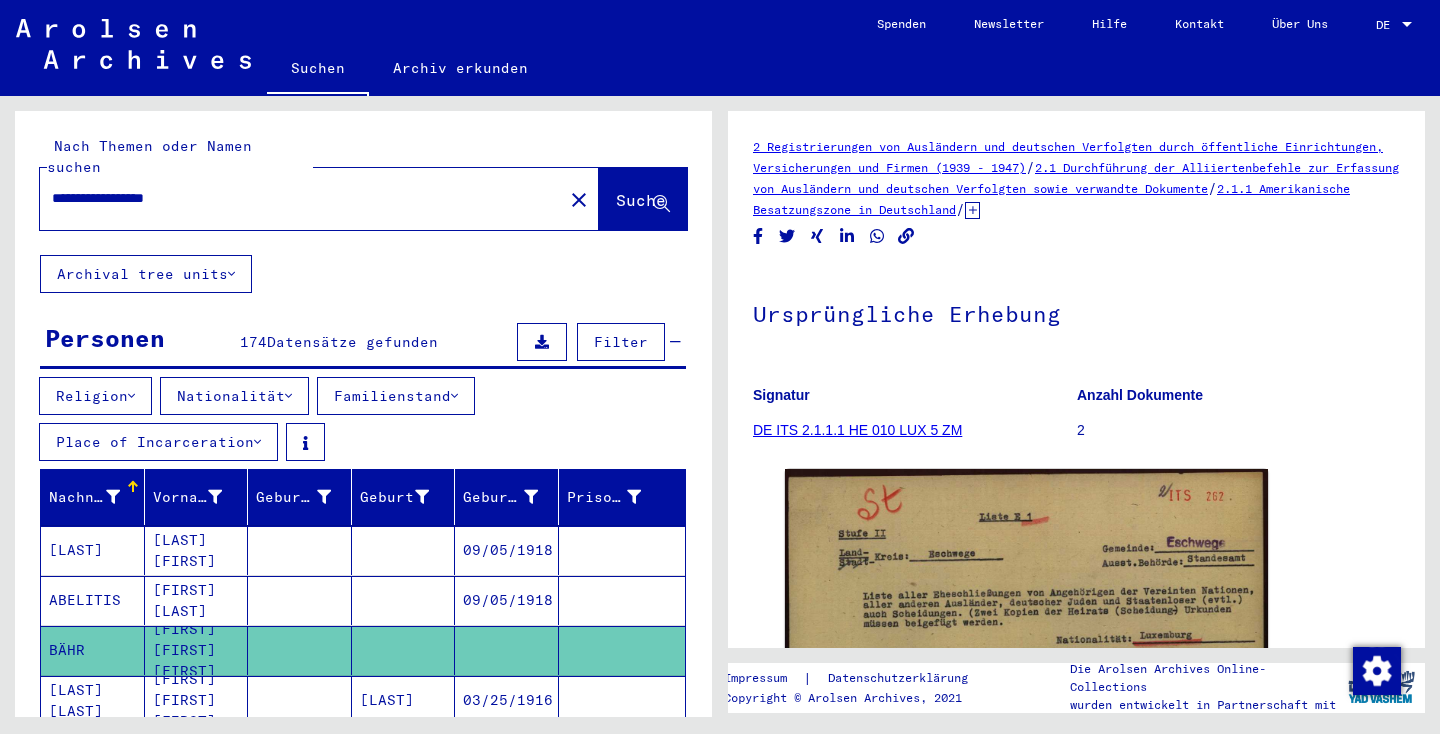 click on "Filter" at bounding box center (621, 342) 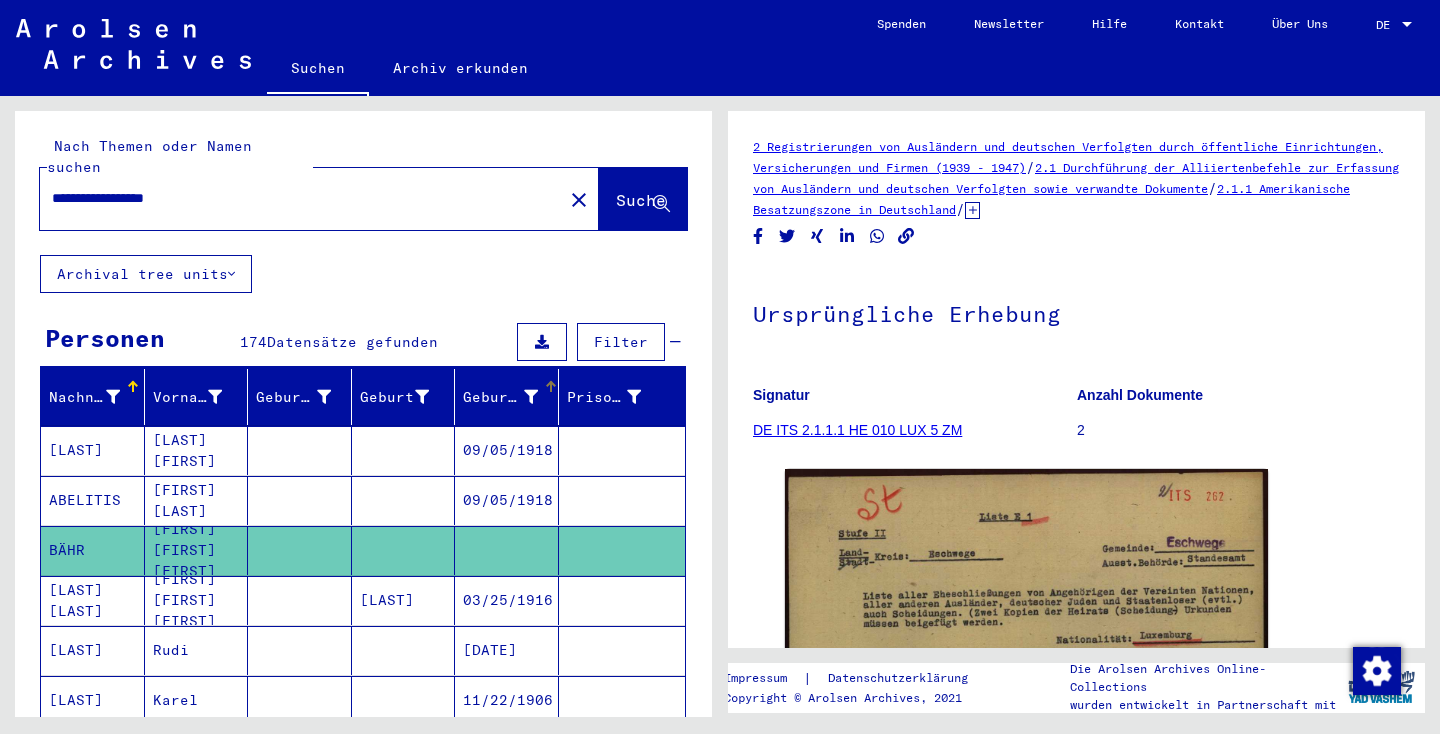 click at bounding box center [531, 397] 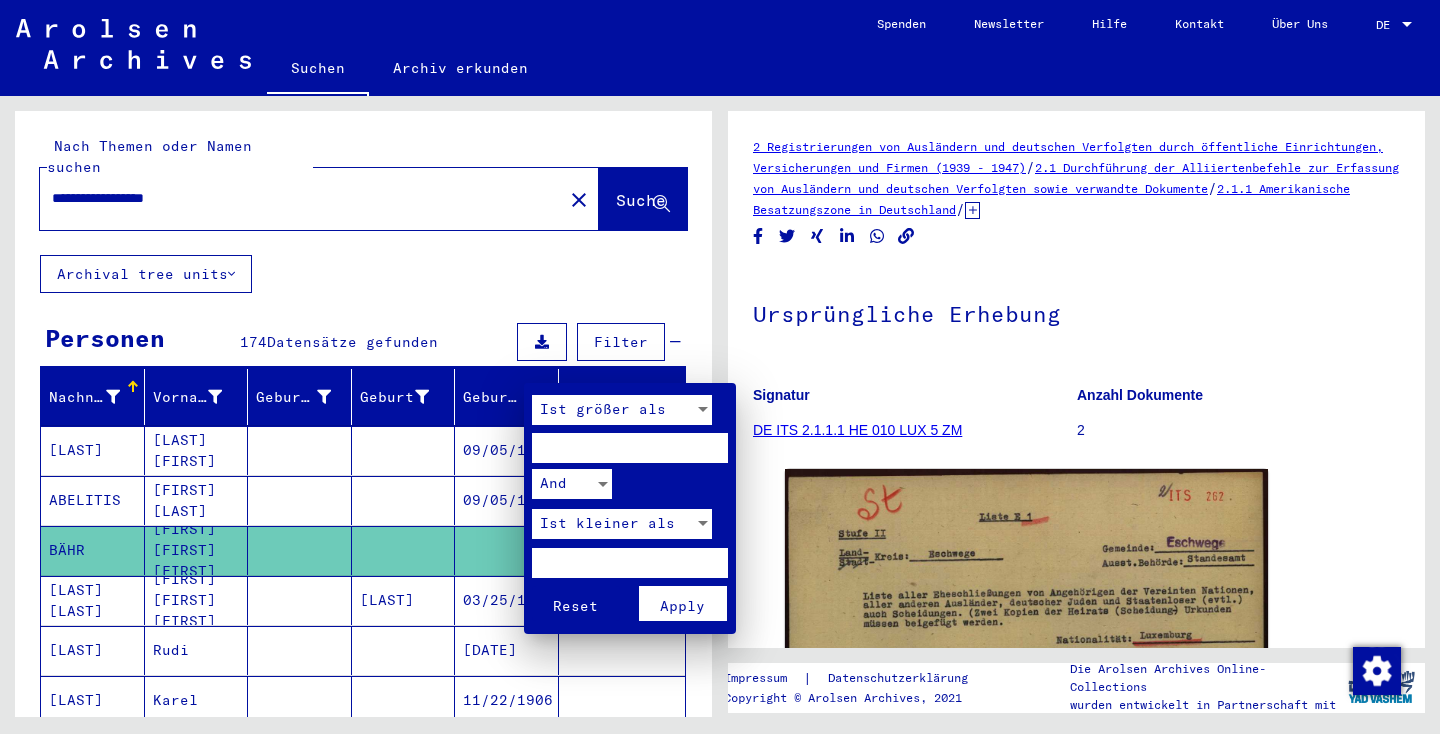 click at bounding box center (630, 448) 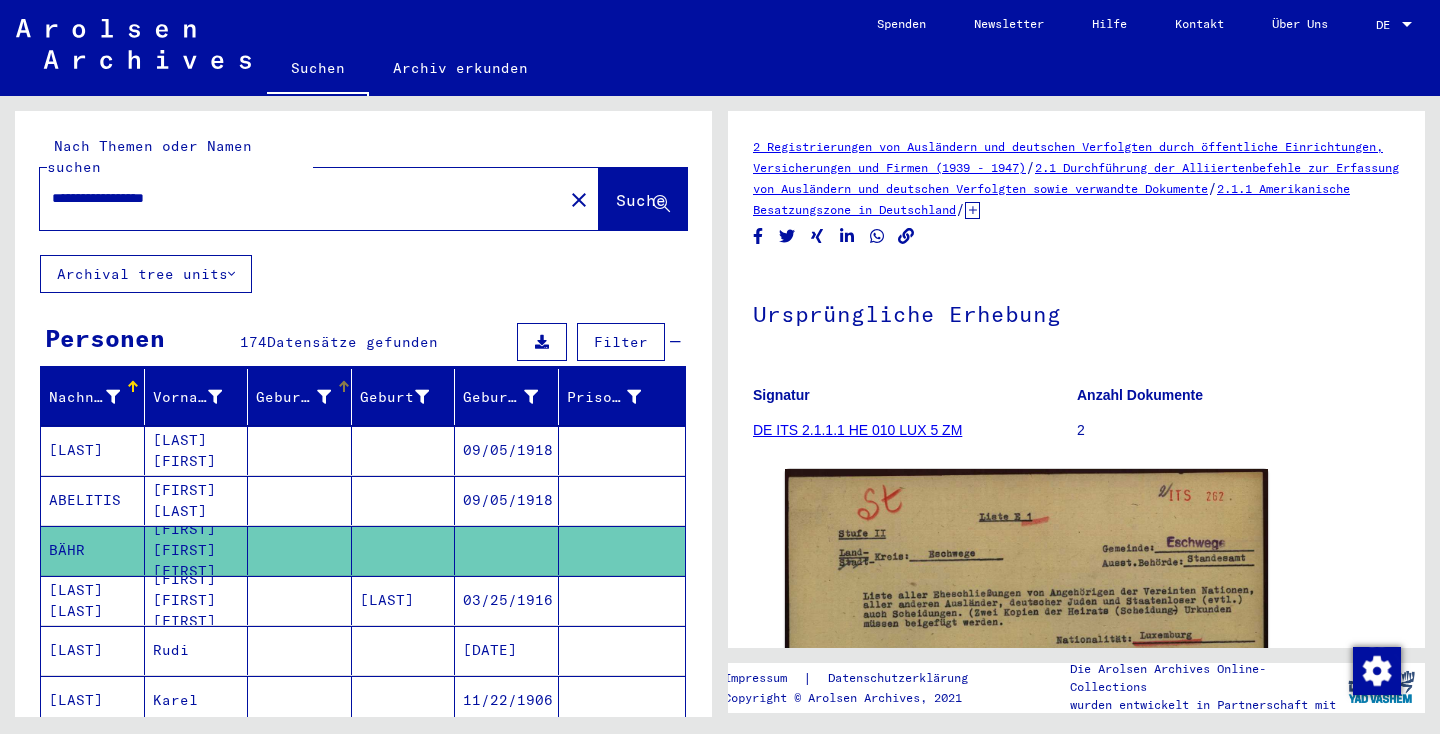 click at bounding box center [324, 397] 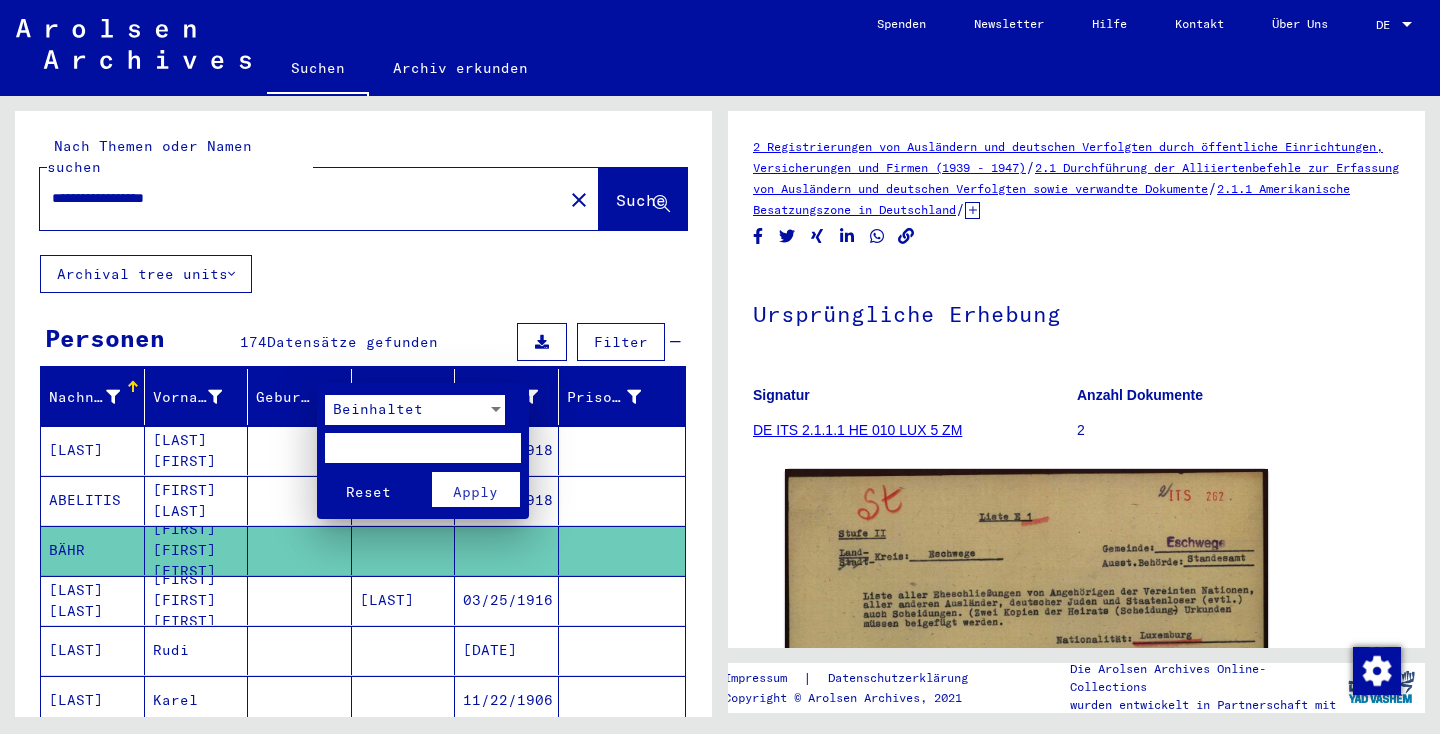 click at bounding box center [496, 410] 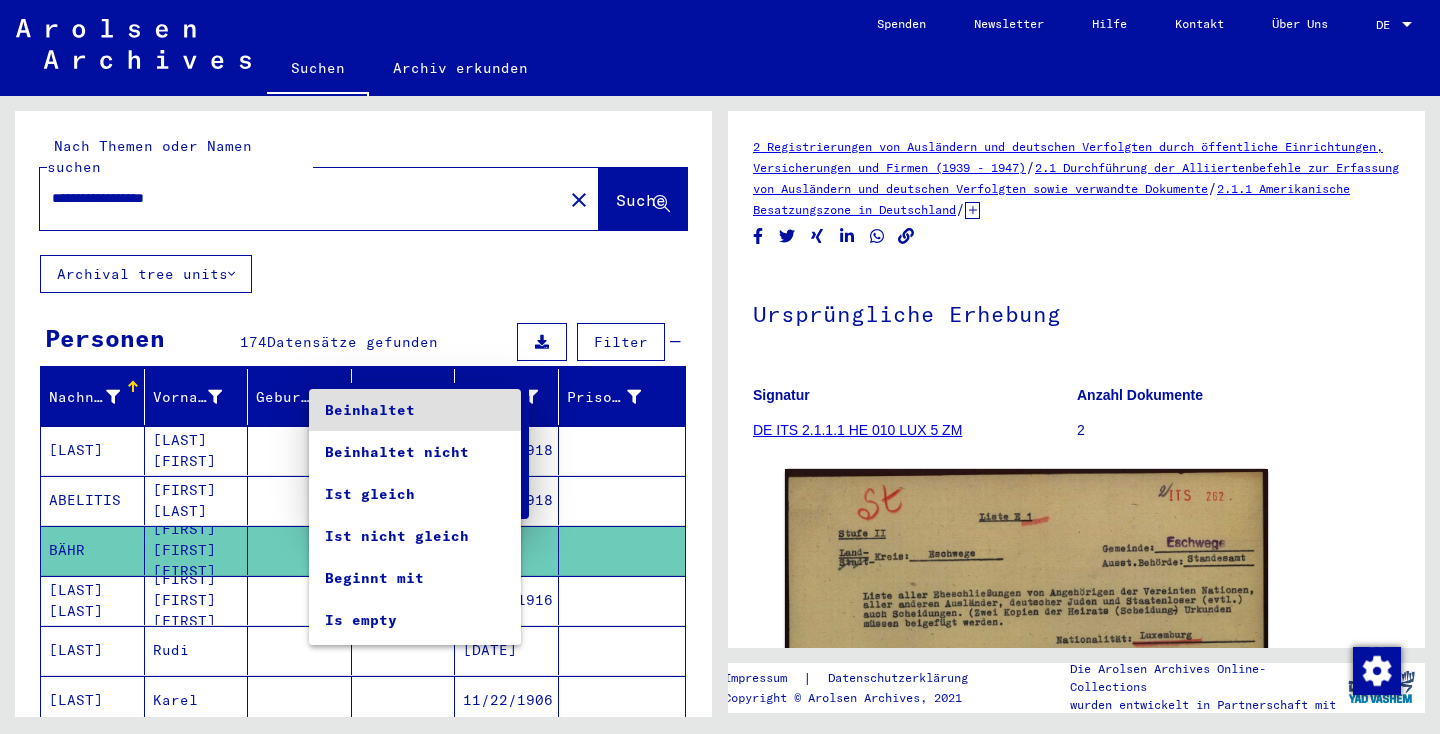 click at bounding box center [720, 367] 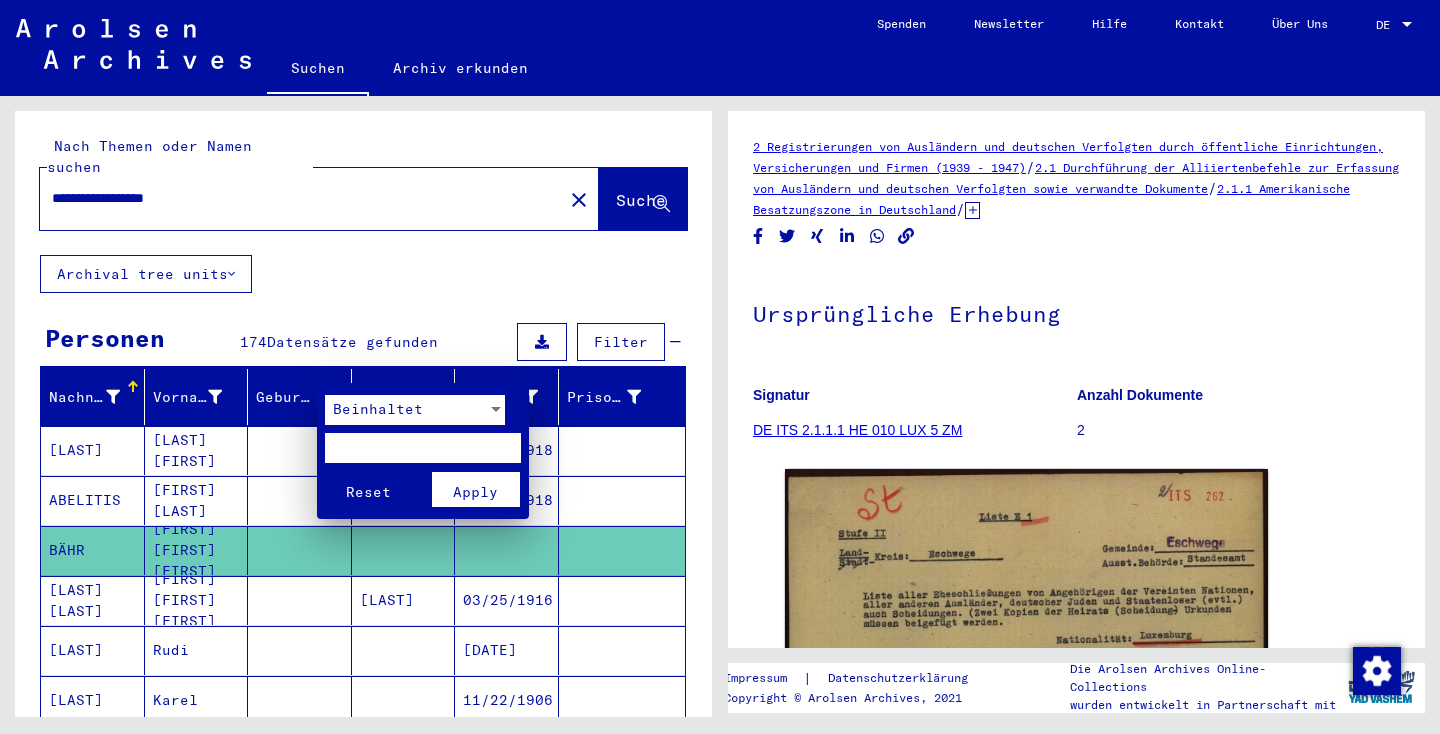 click at bounding box center (423, 448) 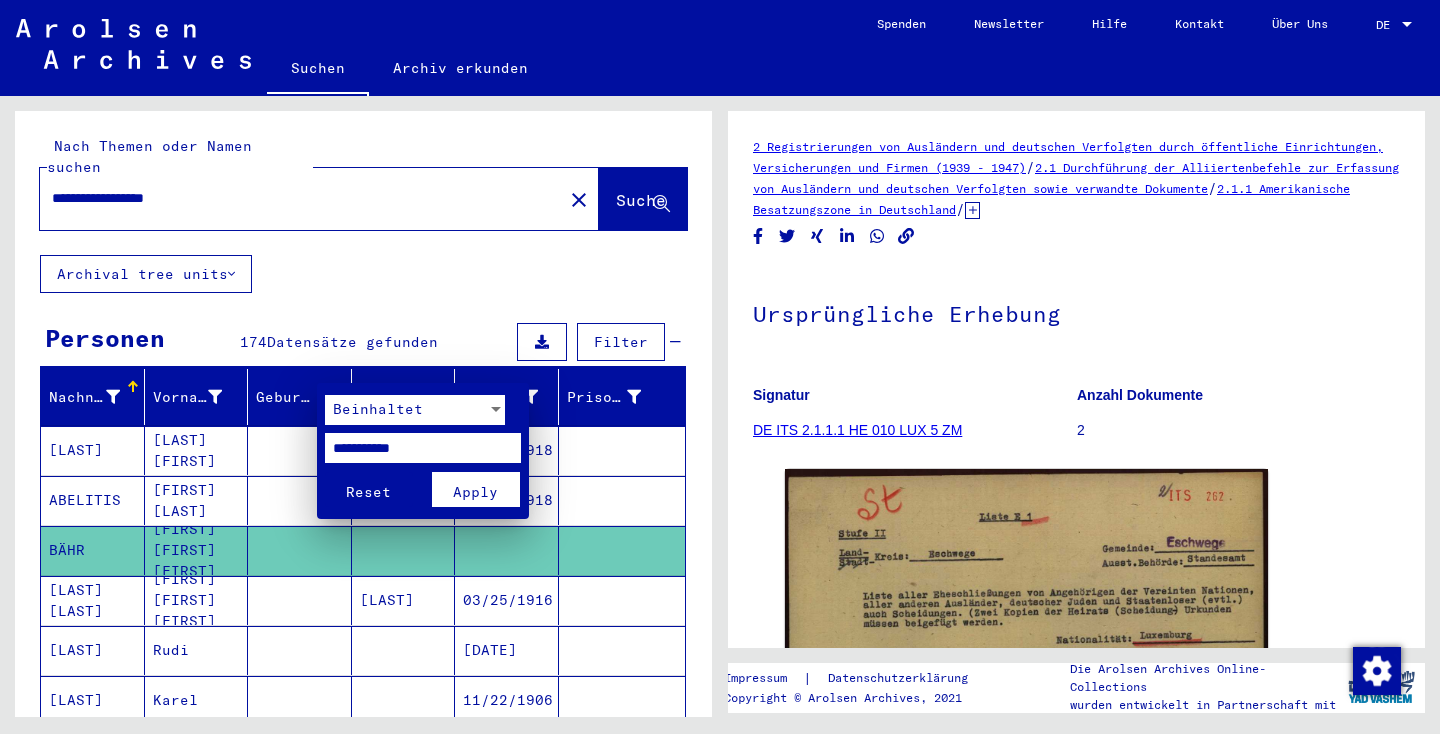 type on "**********" 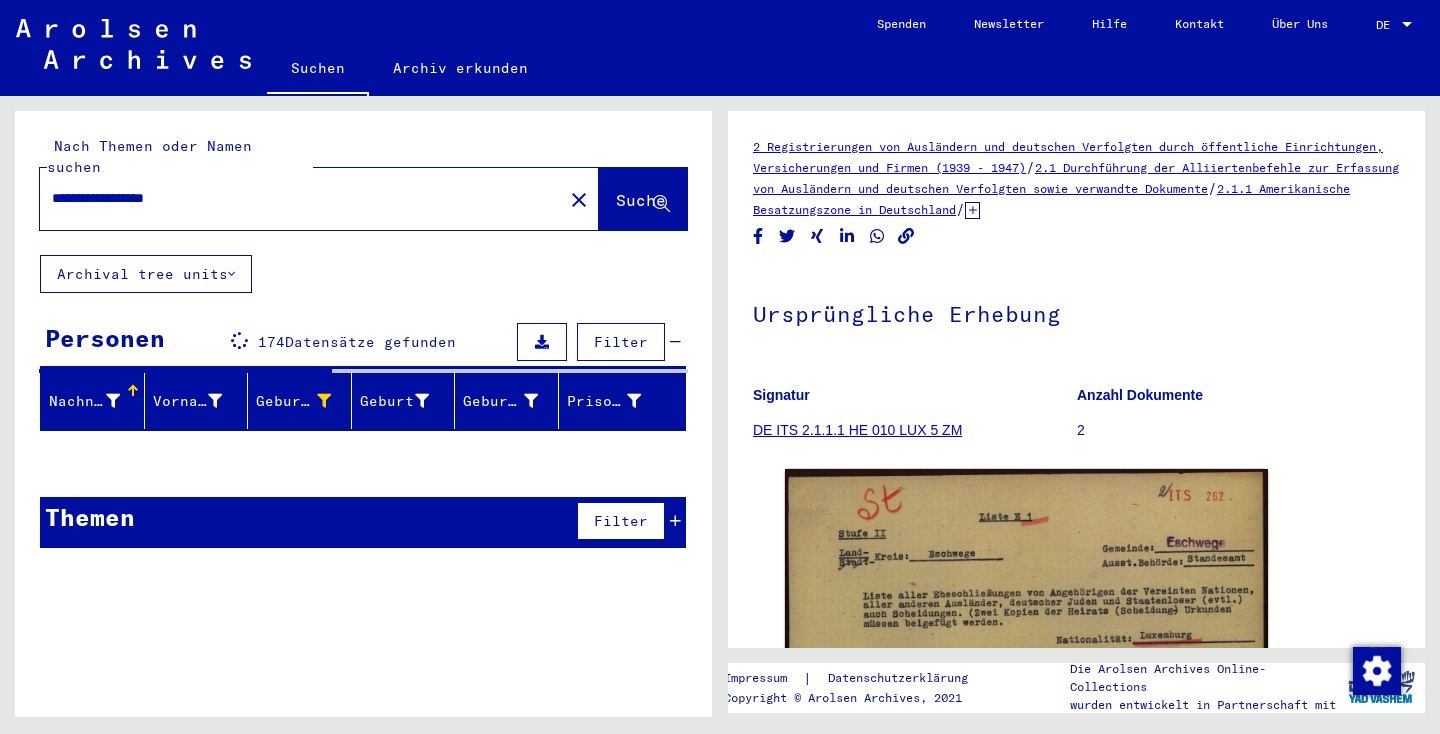 click on "Filter" at bounding box center [621, 521] 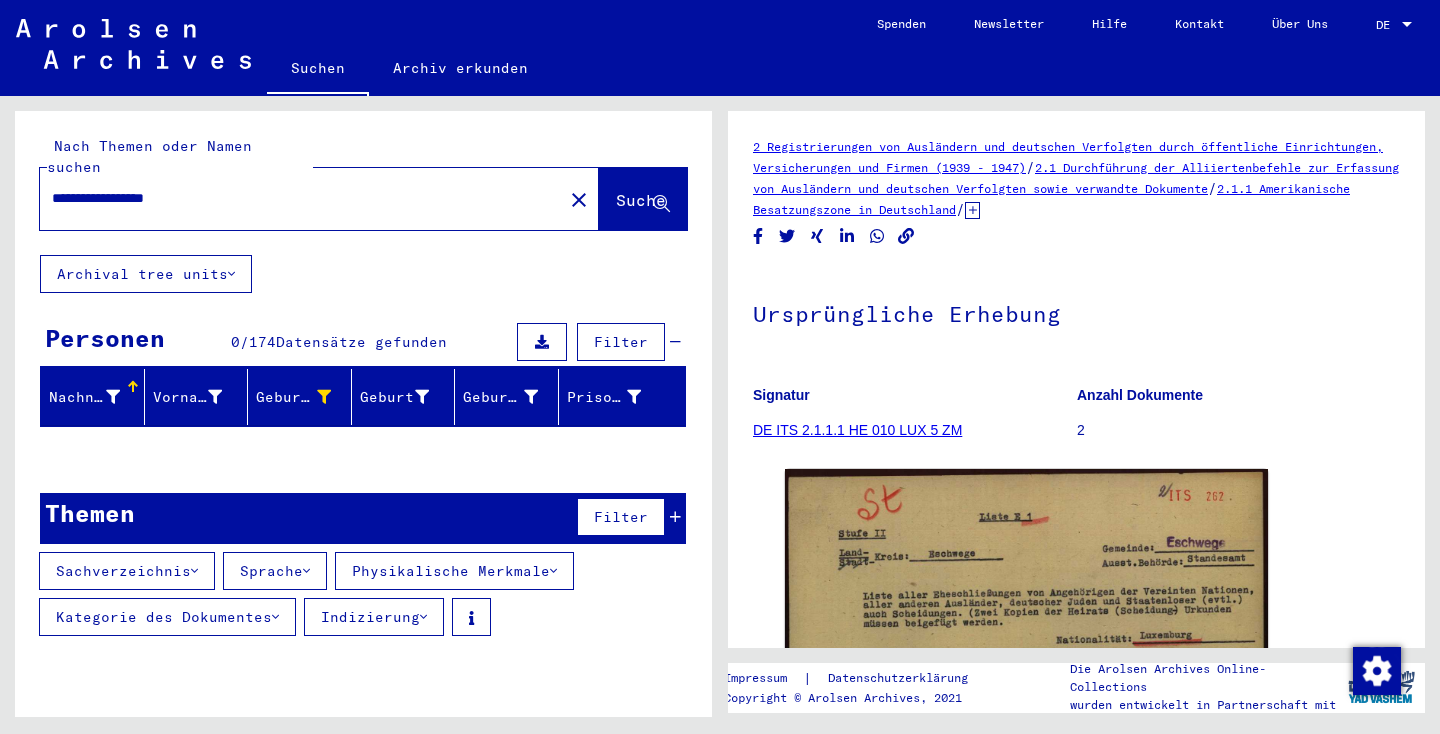 scroll, scrollTop: 0, scrollLeft: 0, axis: both 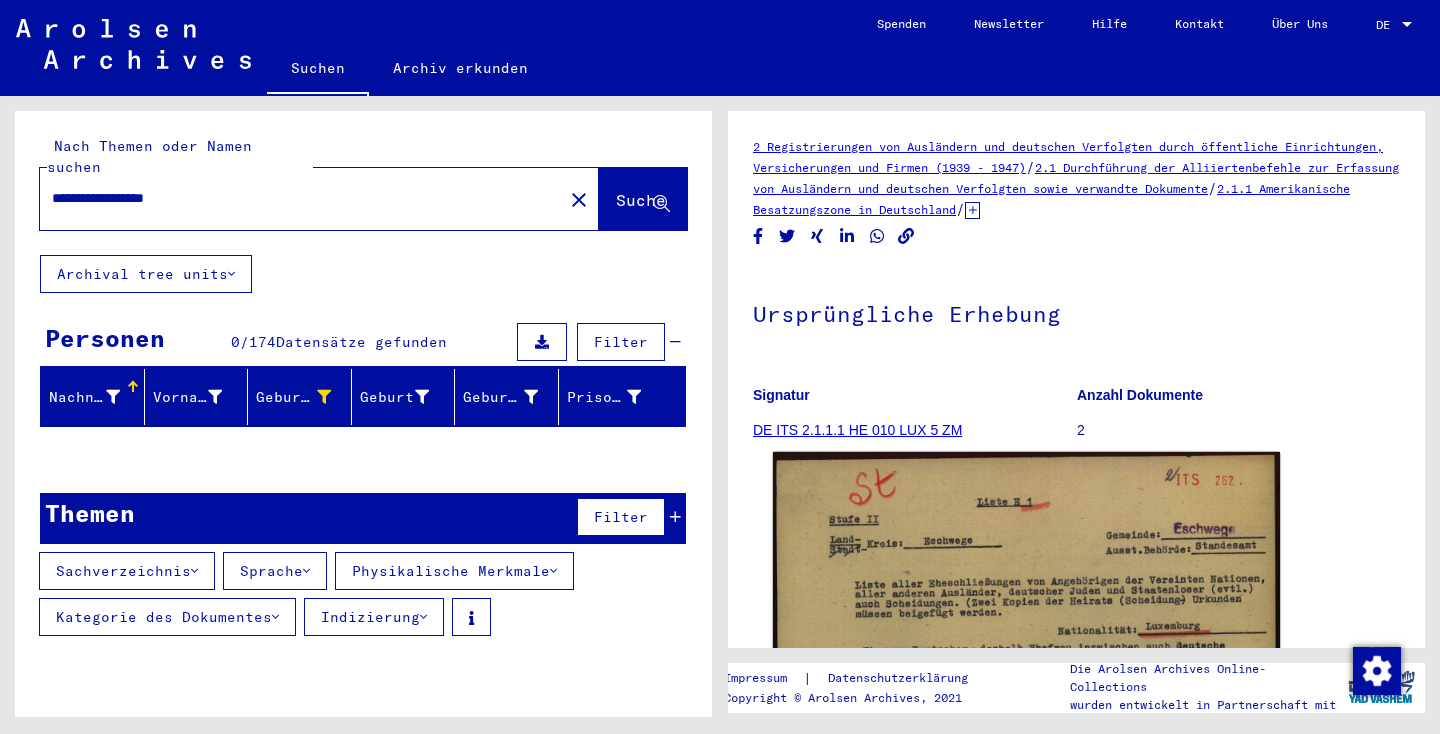 click 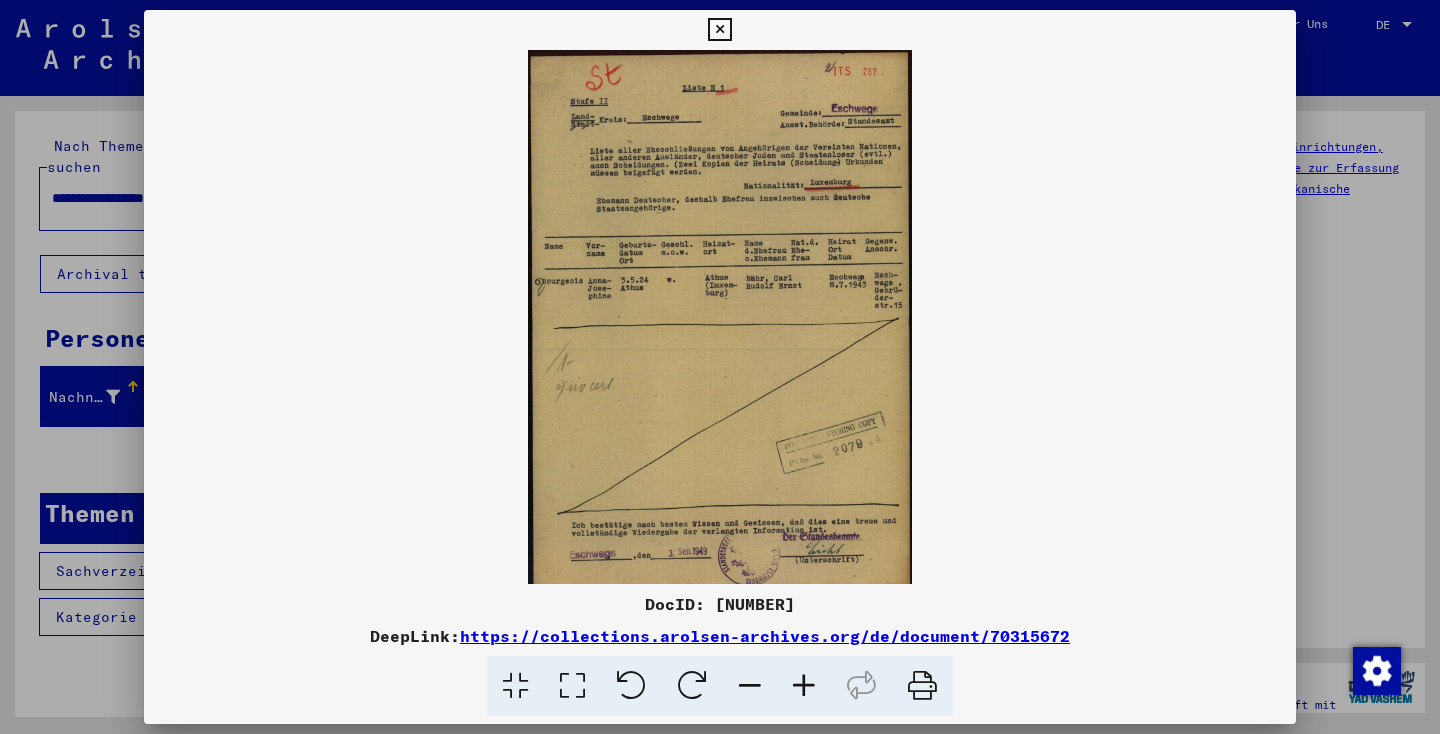 click at bounding box center [719, 30] 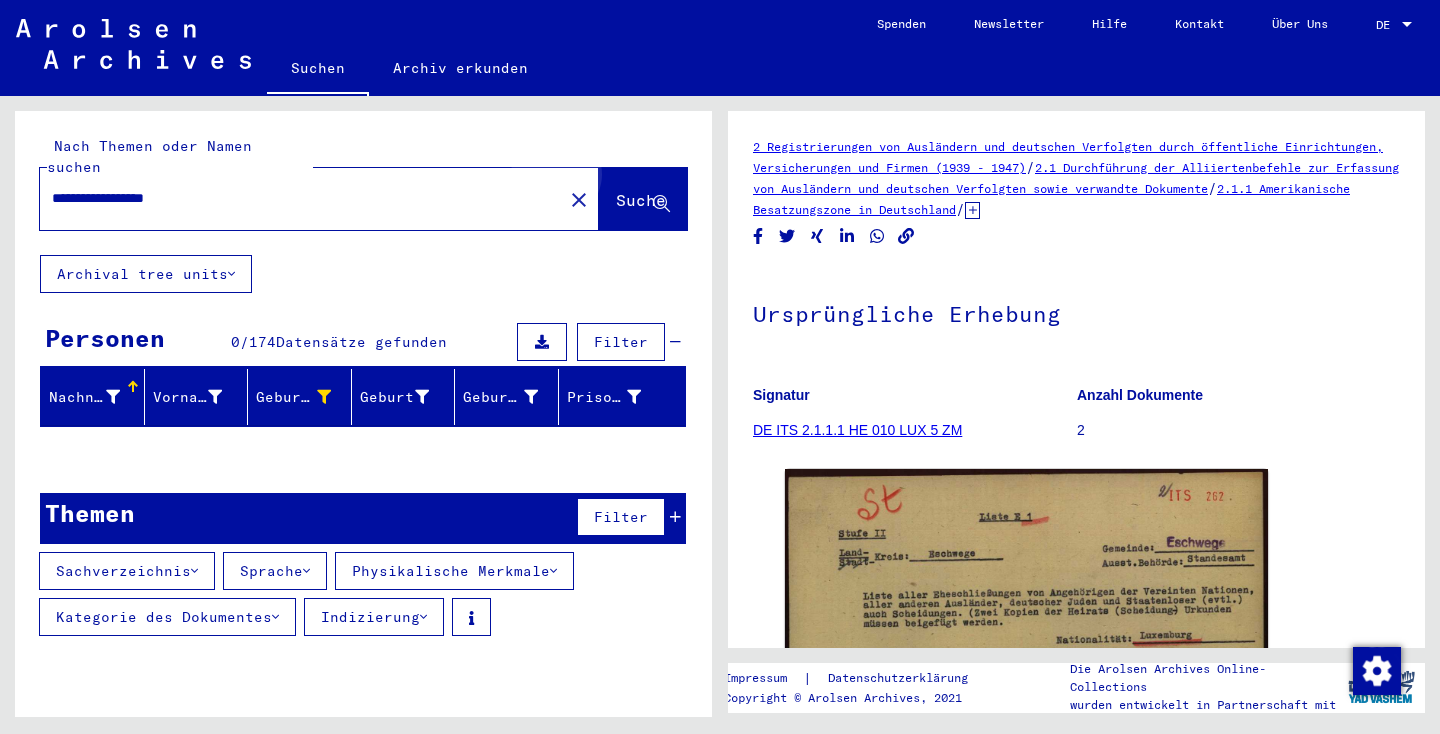 click on "Suche" 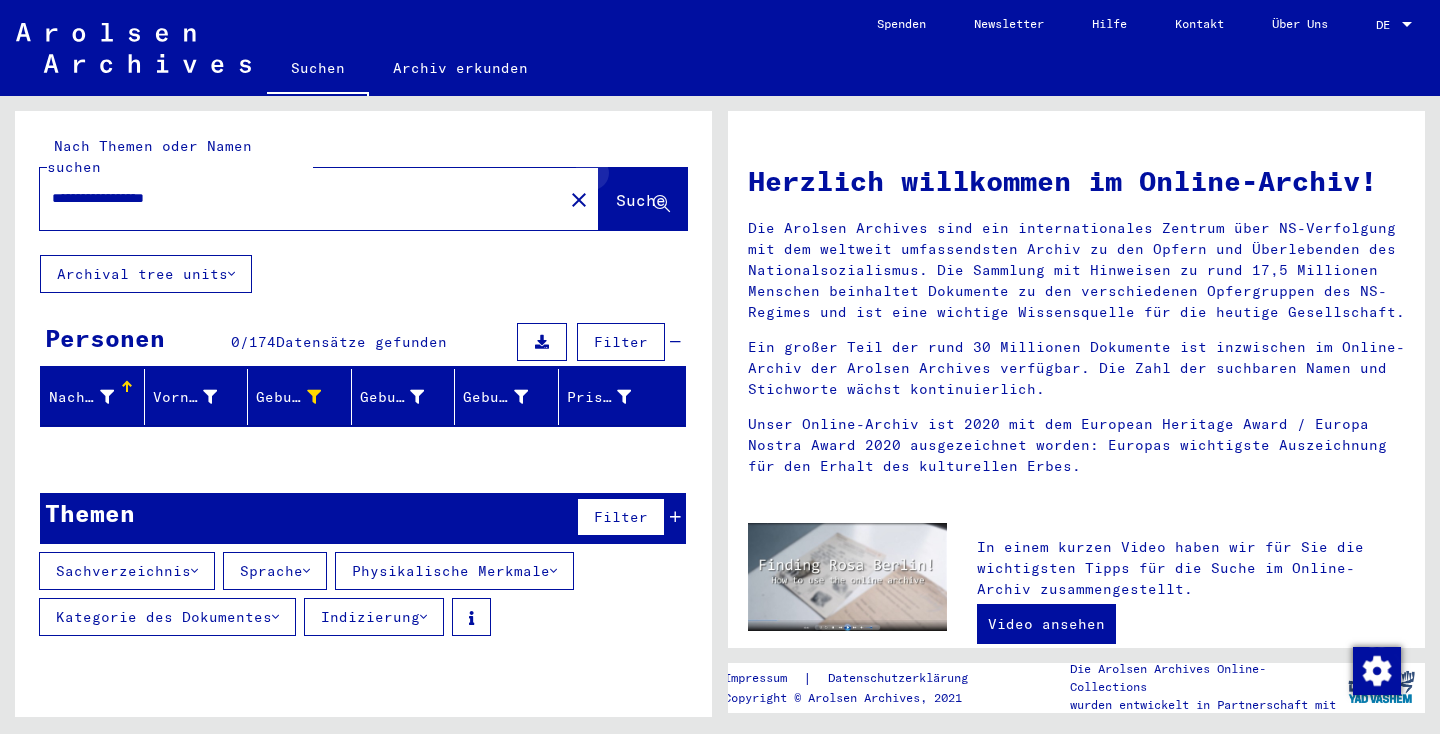 click 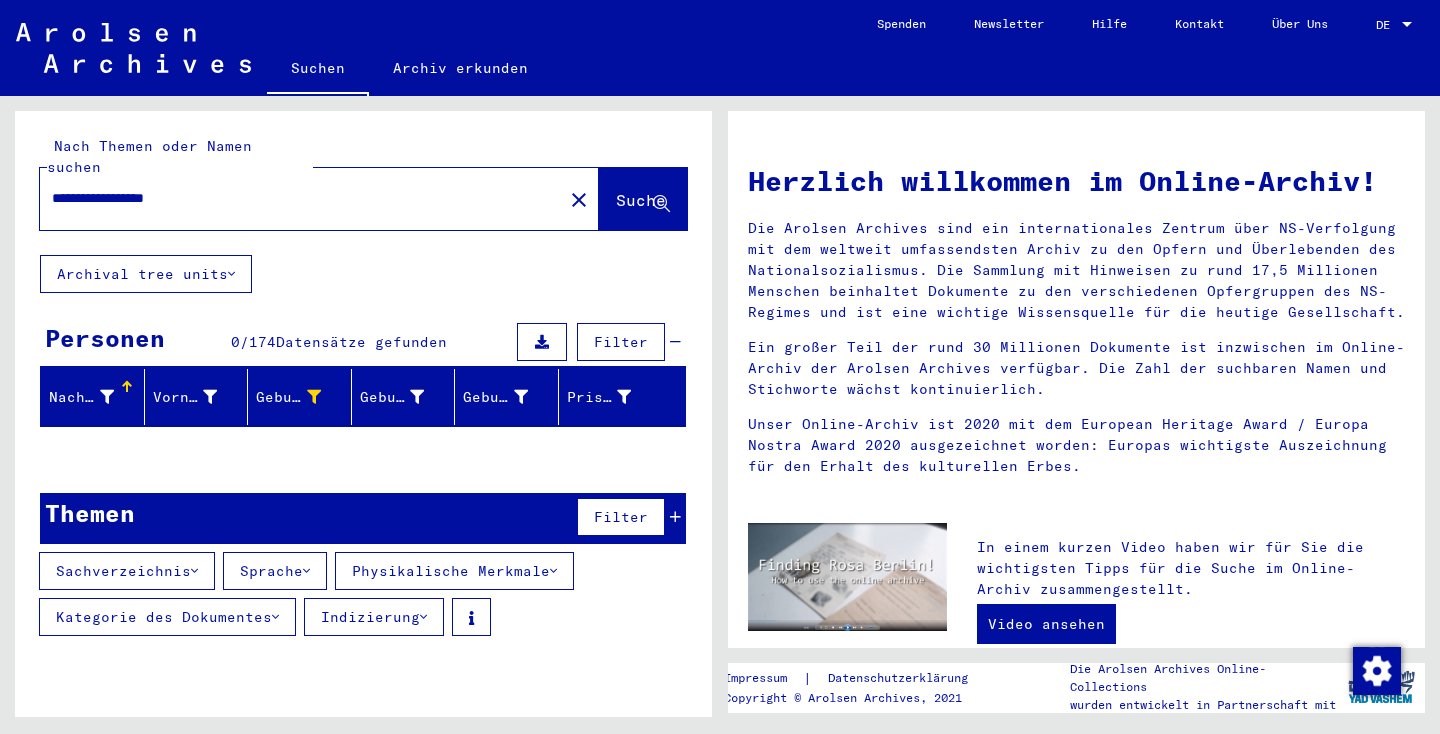 click on "Suche" 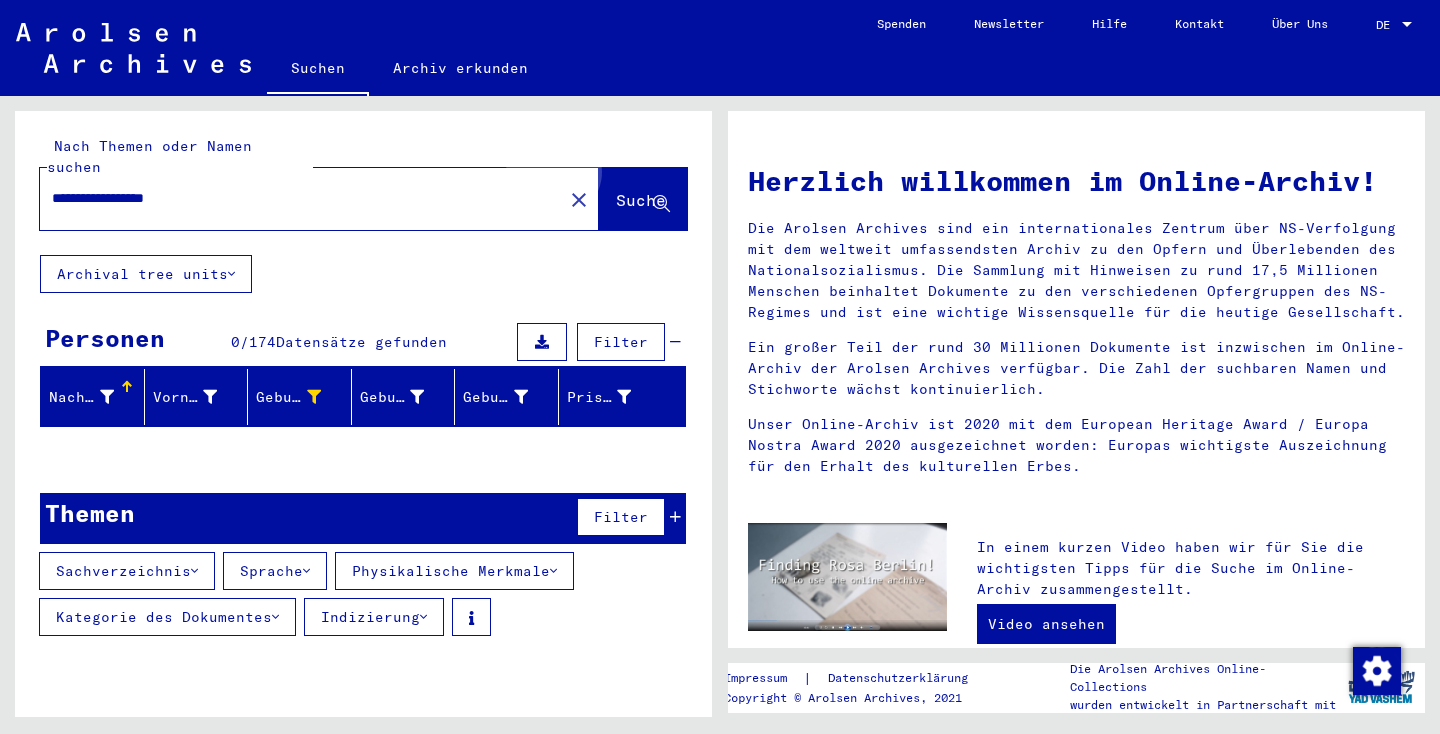 click on "Suche" 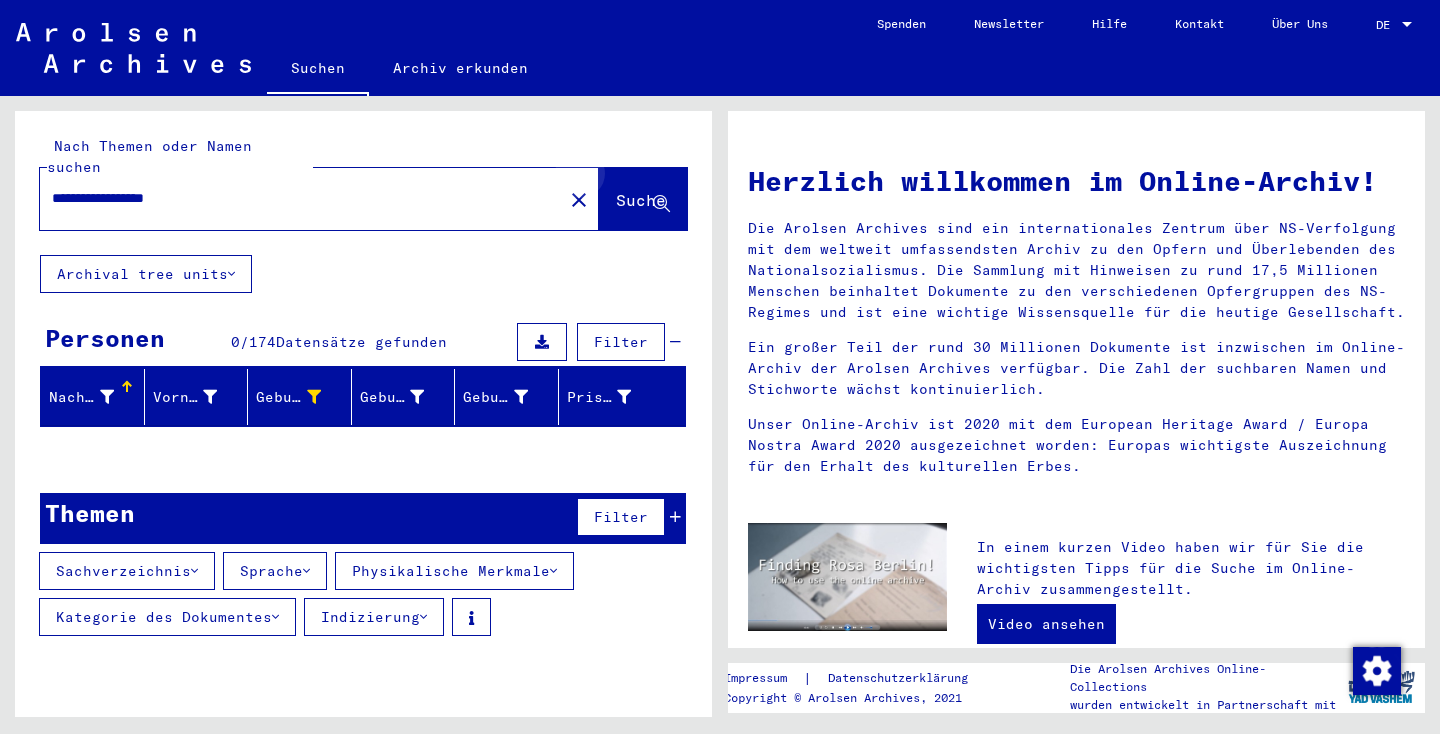 click on "Suche" 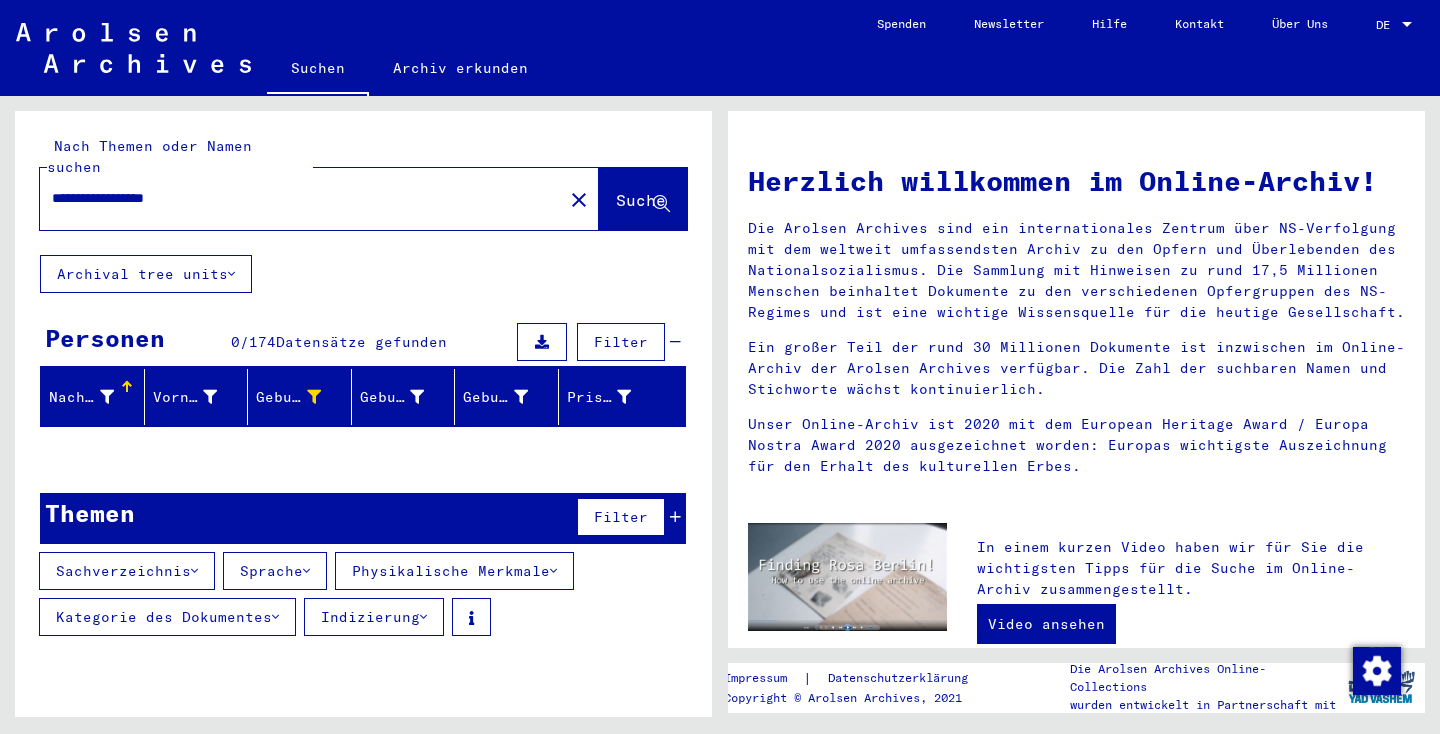 click at bounding box center (194, 571) 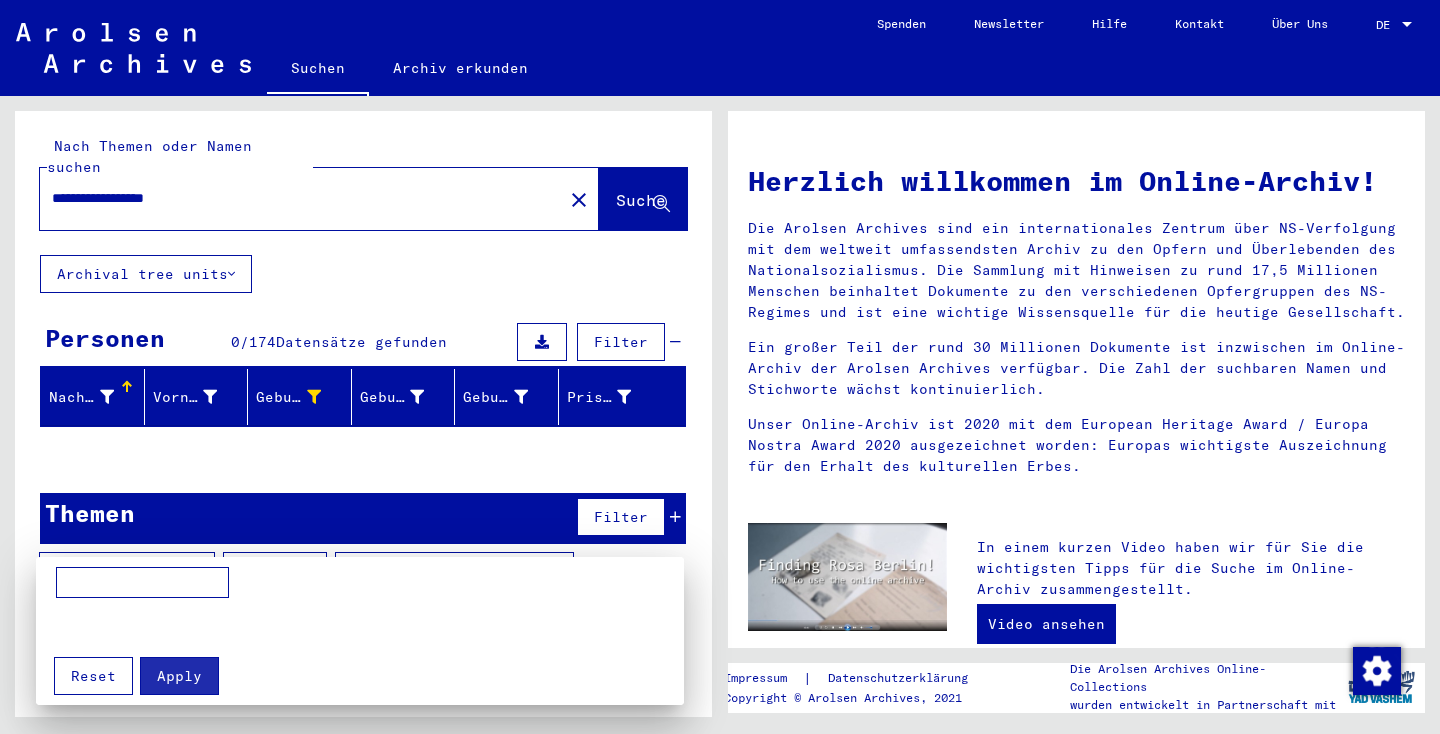 click at bounding box center (720, 367) 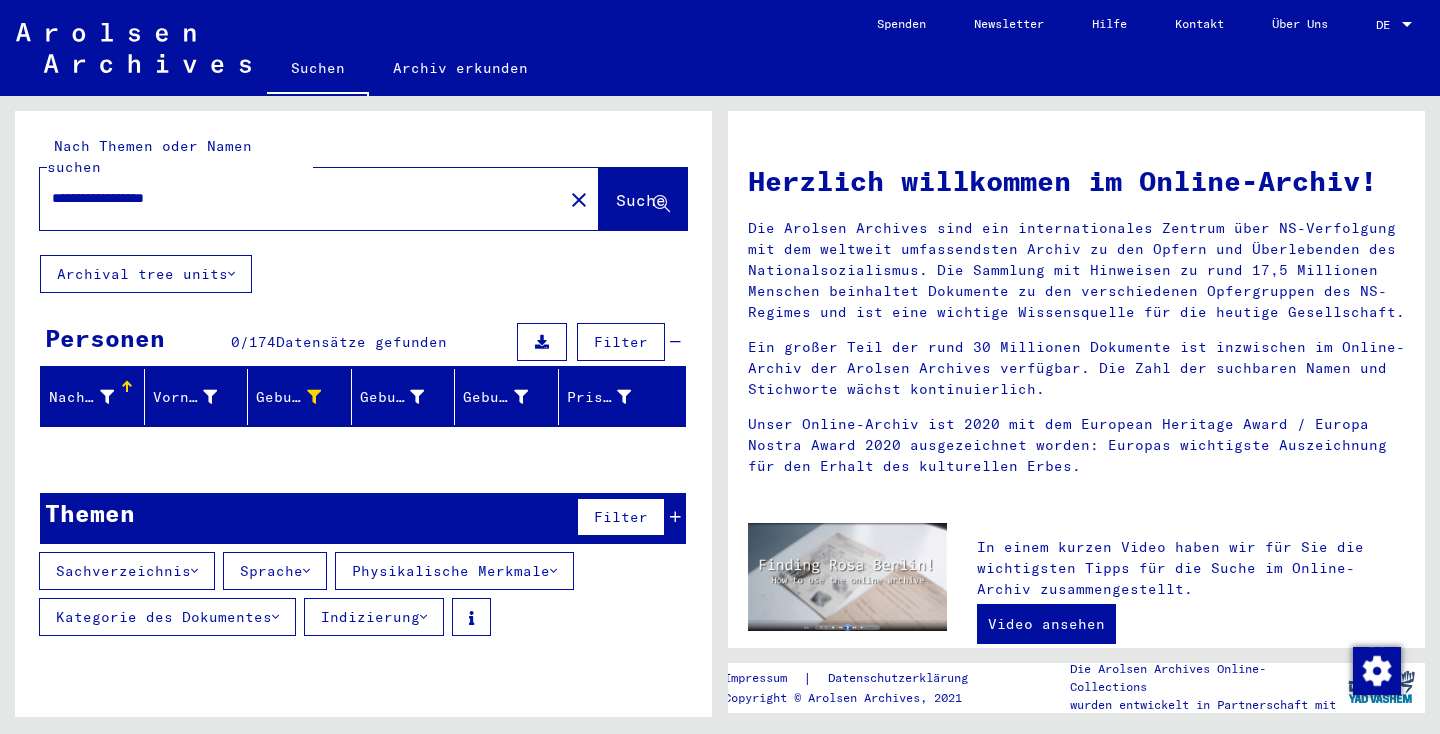 click at bounding box center (275, 617) 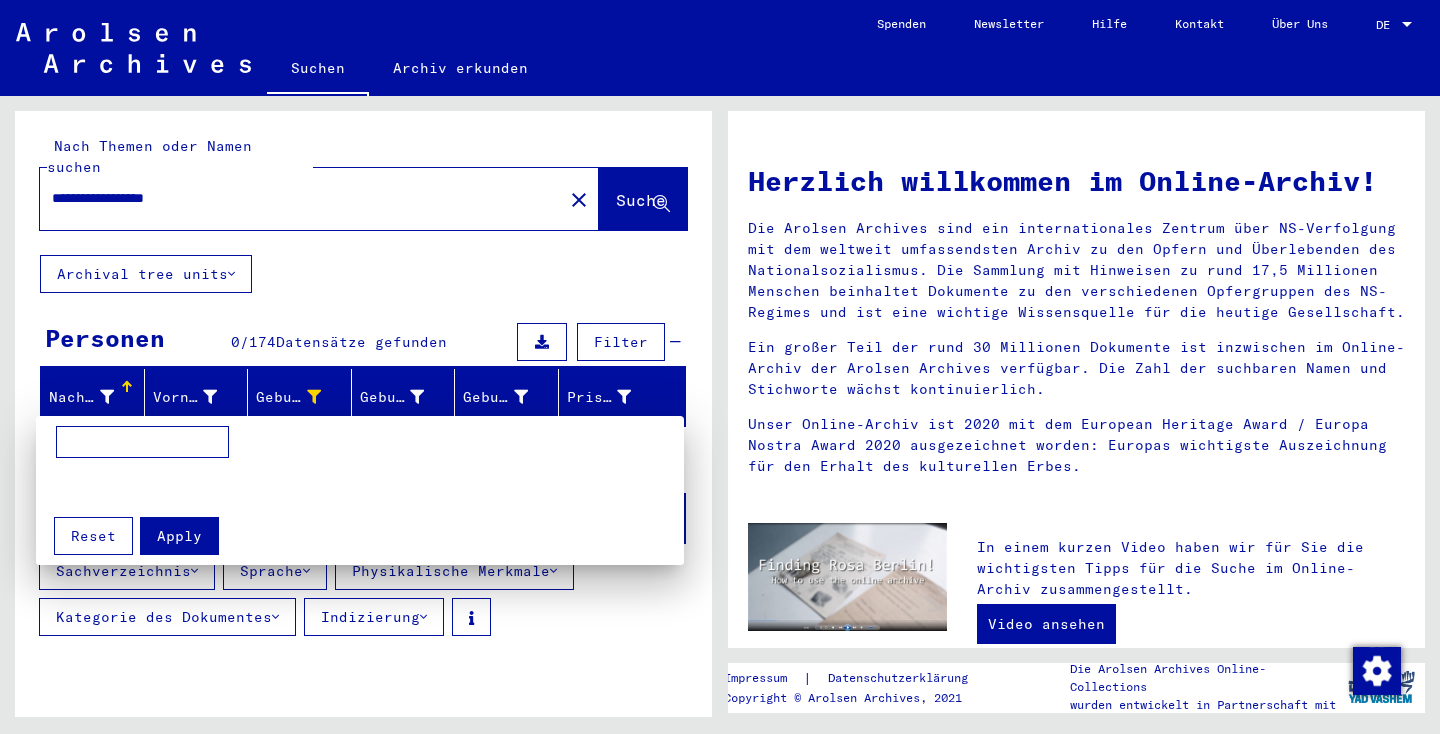 click at bounding box center (720, 367) 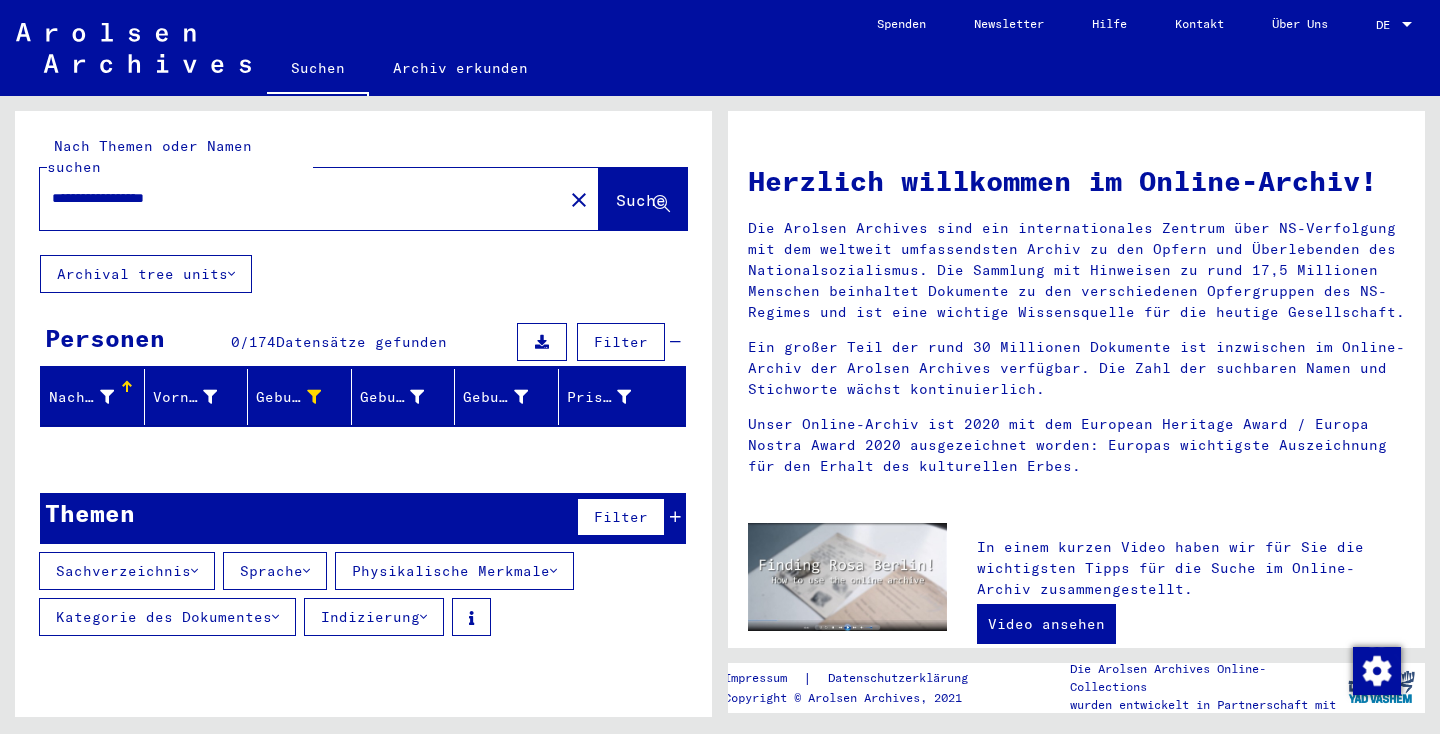 click on "**********" 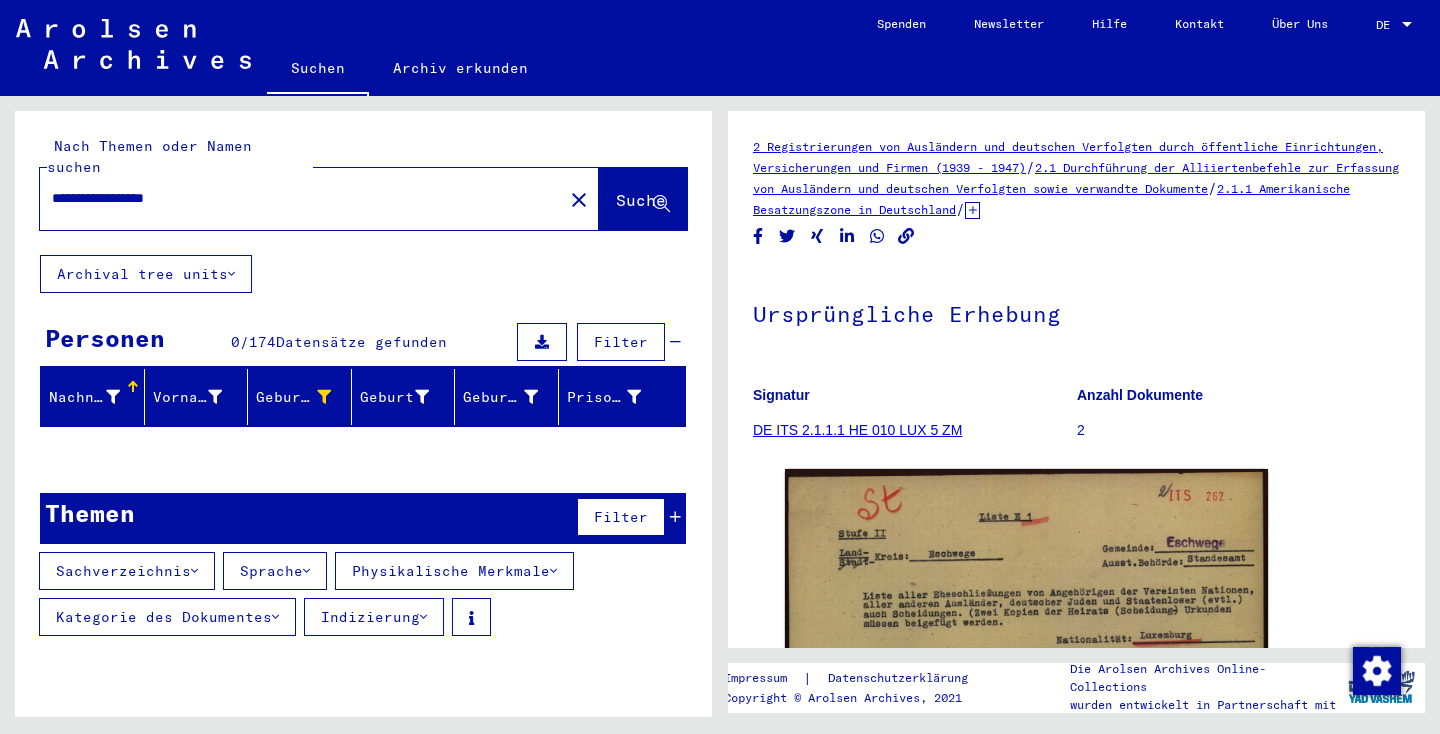 scroll, scrollTop: 0, scrollLeft: 0, axis: both 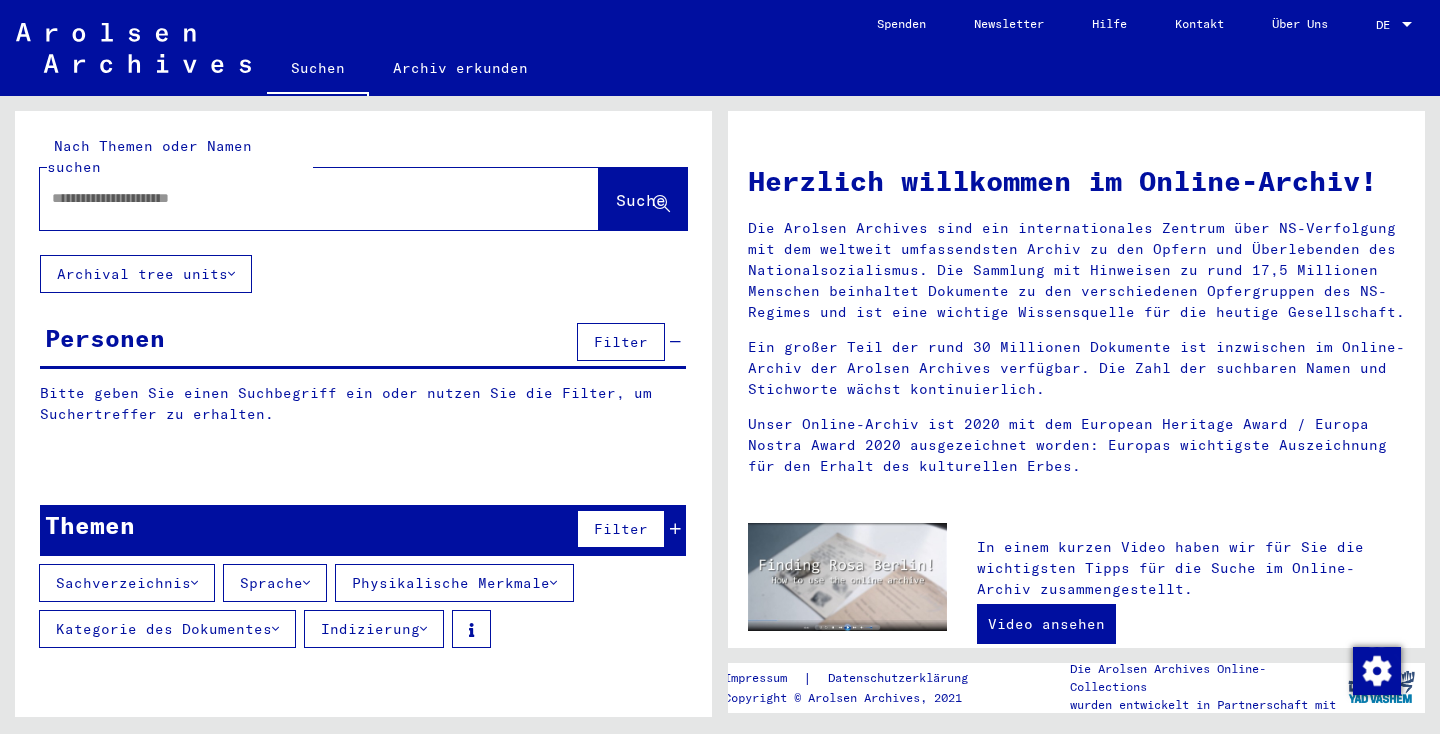 click at bounding box center (295, 198) 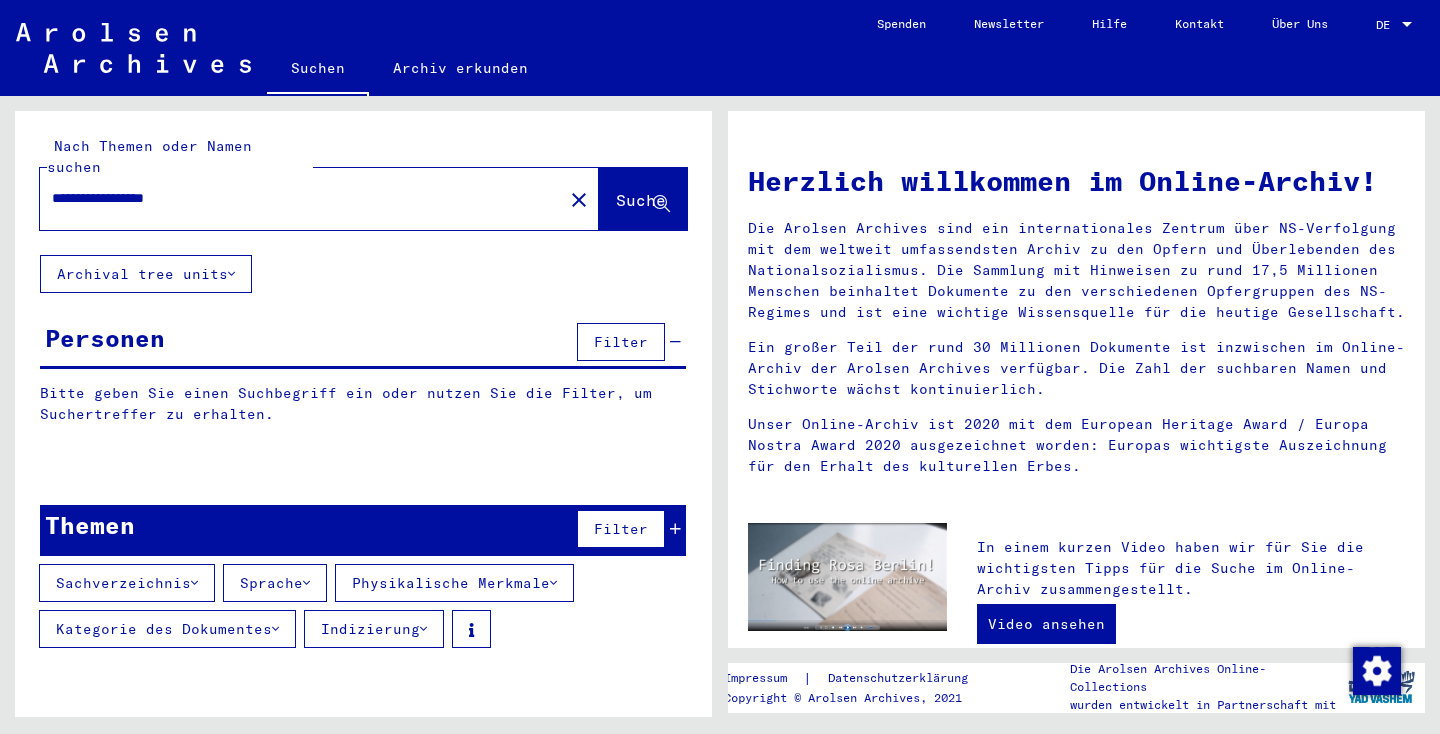 drag, startPoint x: 270, startPoint y: 195, endPoint x: 464, endPoint y: 184, distance: 194.3116 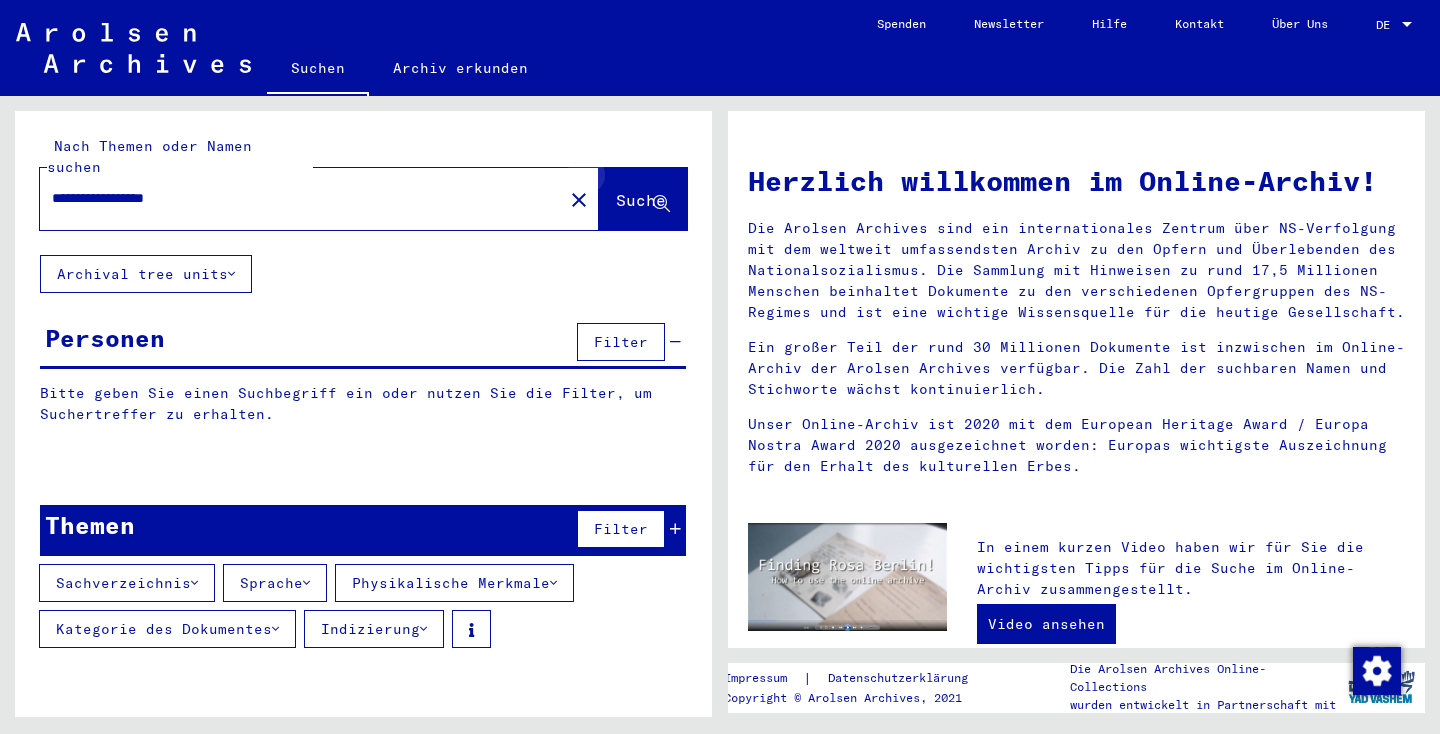 click 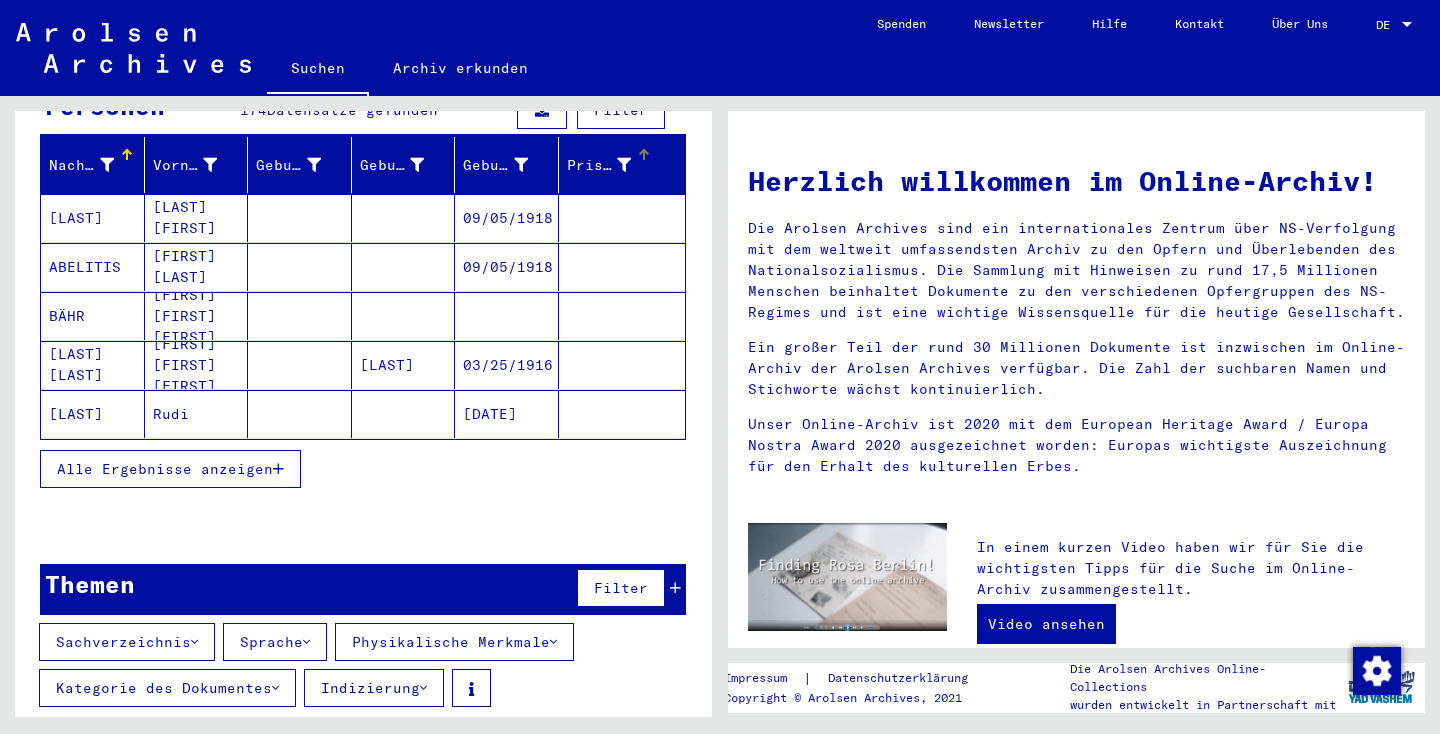 scroll, scrollTop: 231, scrollLeft: 0, axis: vertical 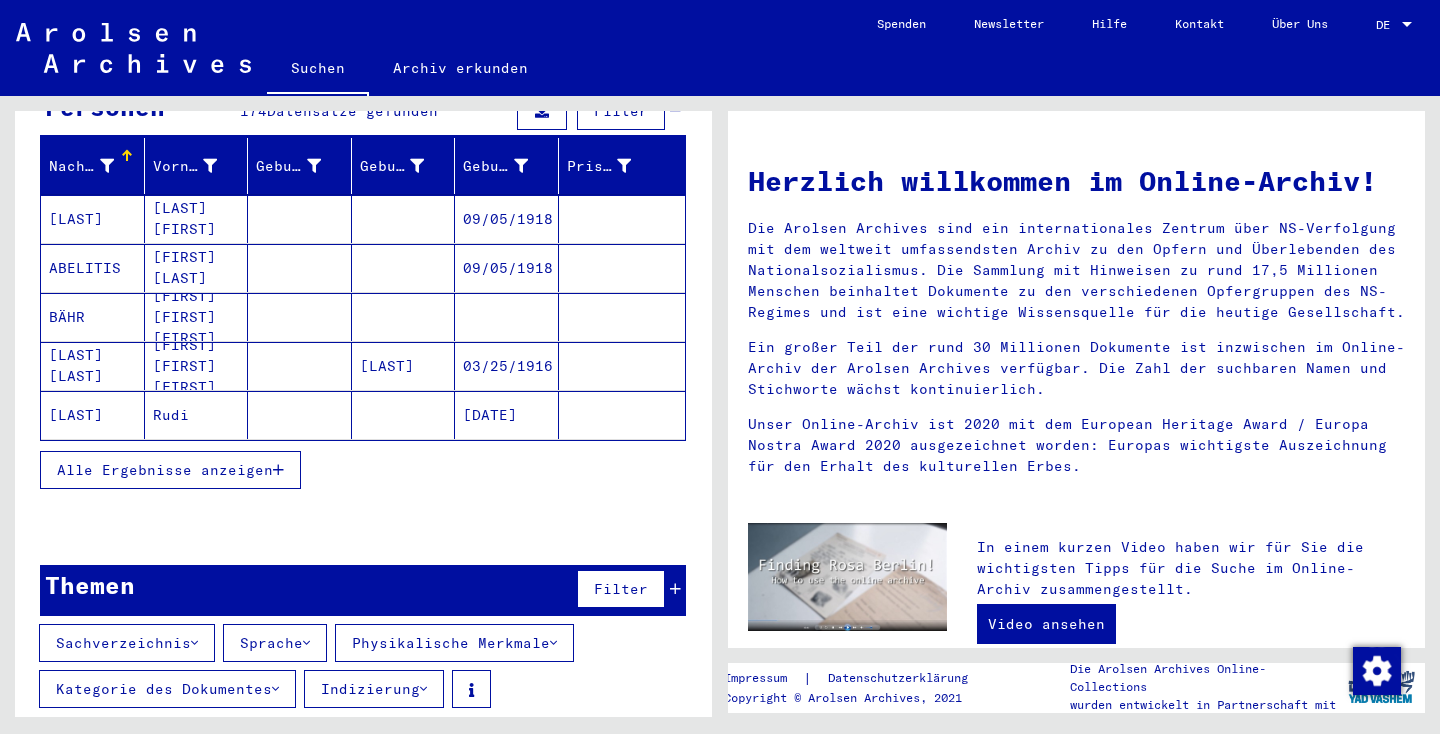 click on "Kategorie des Dokumentes" at bounding box center [167, 689] 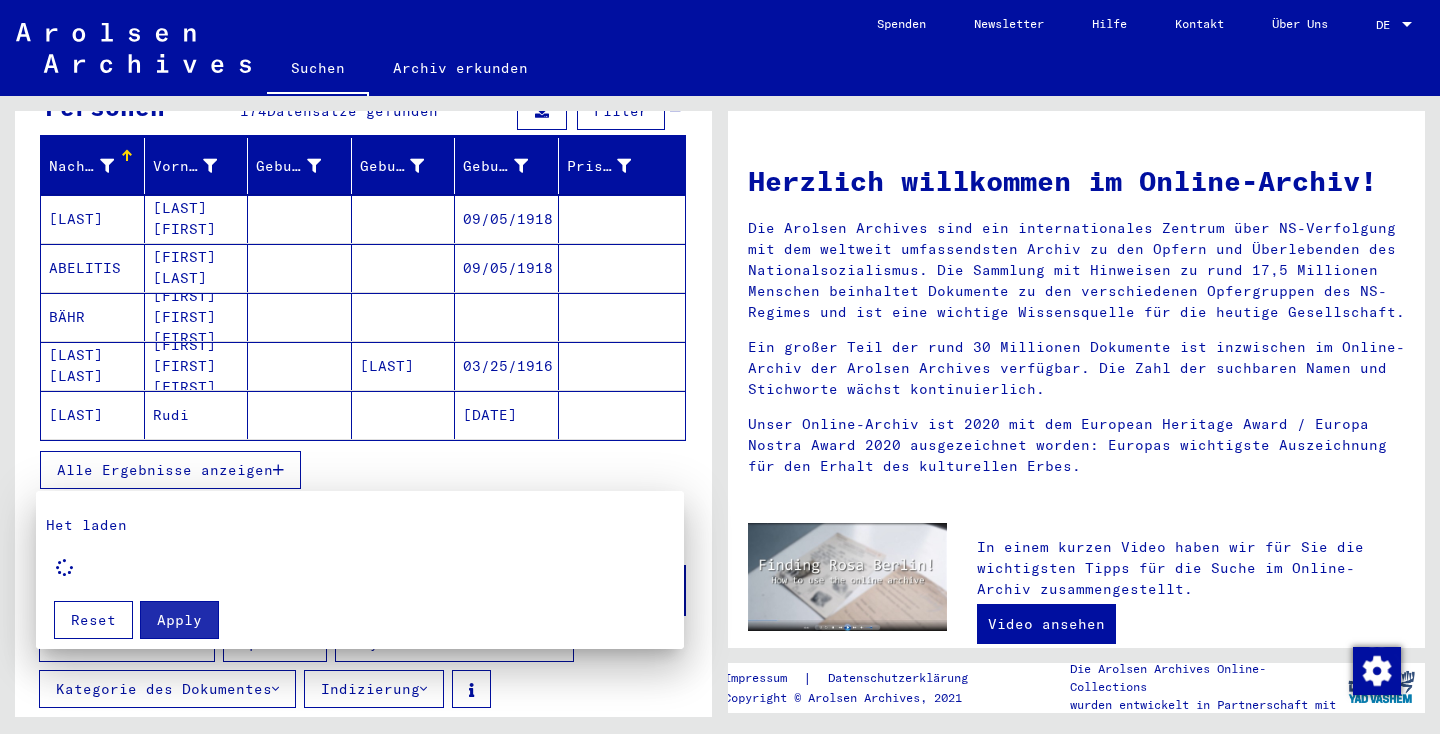 click at bounding box center [720, 367] 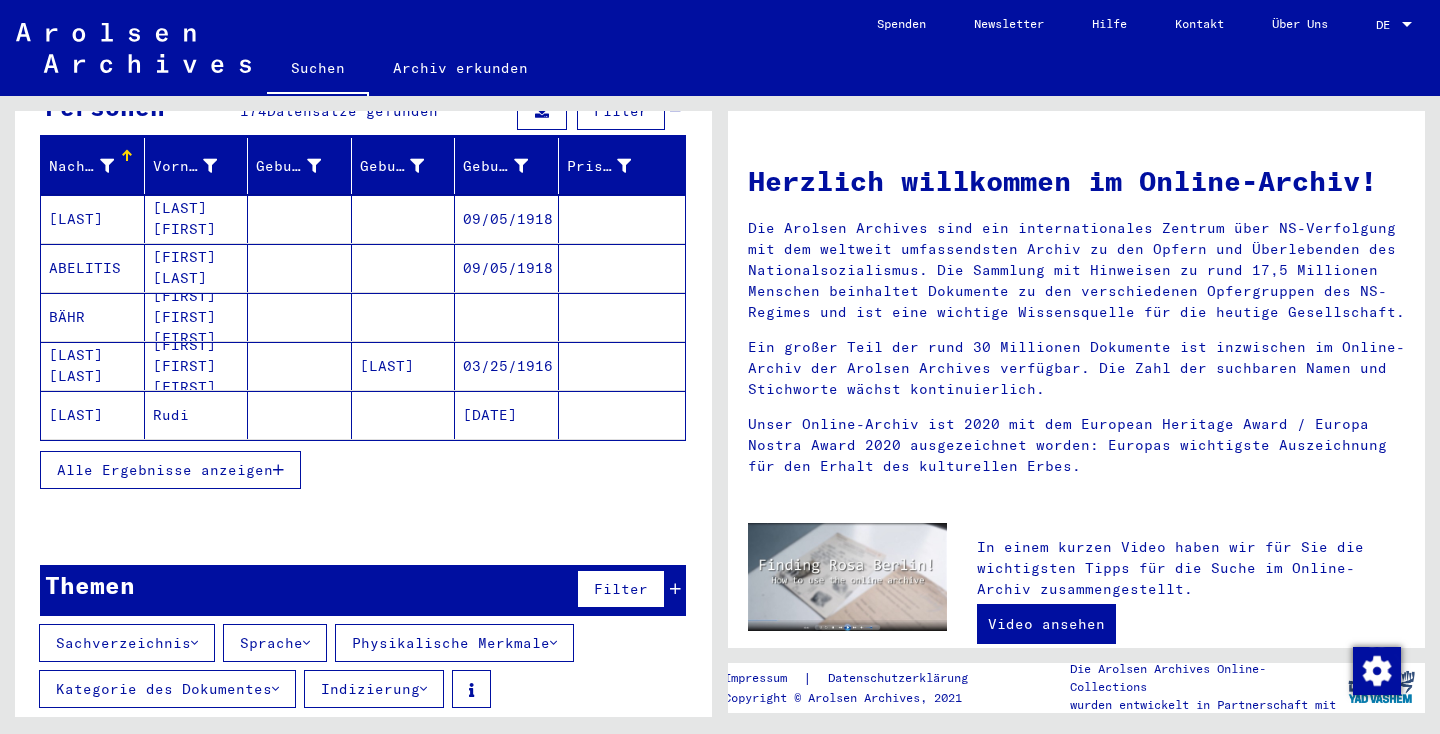 click on "Sachverzeichnis" at bounding box center (127, 643) 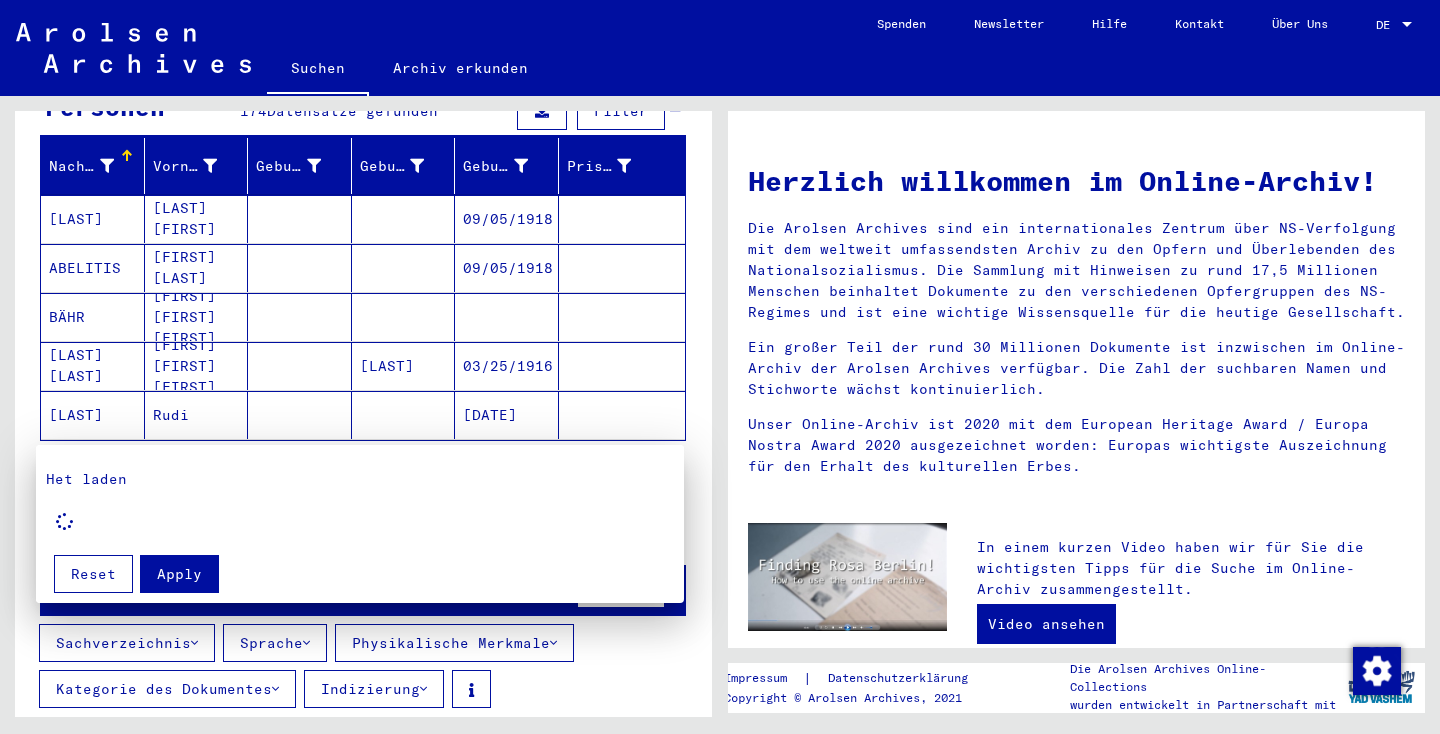 click at bounding box center [720, 367] 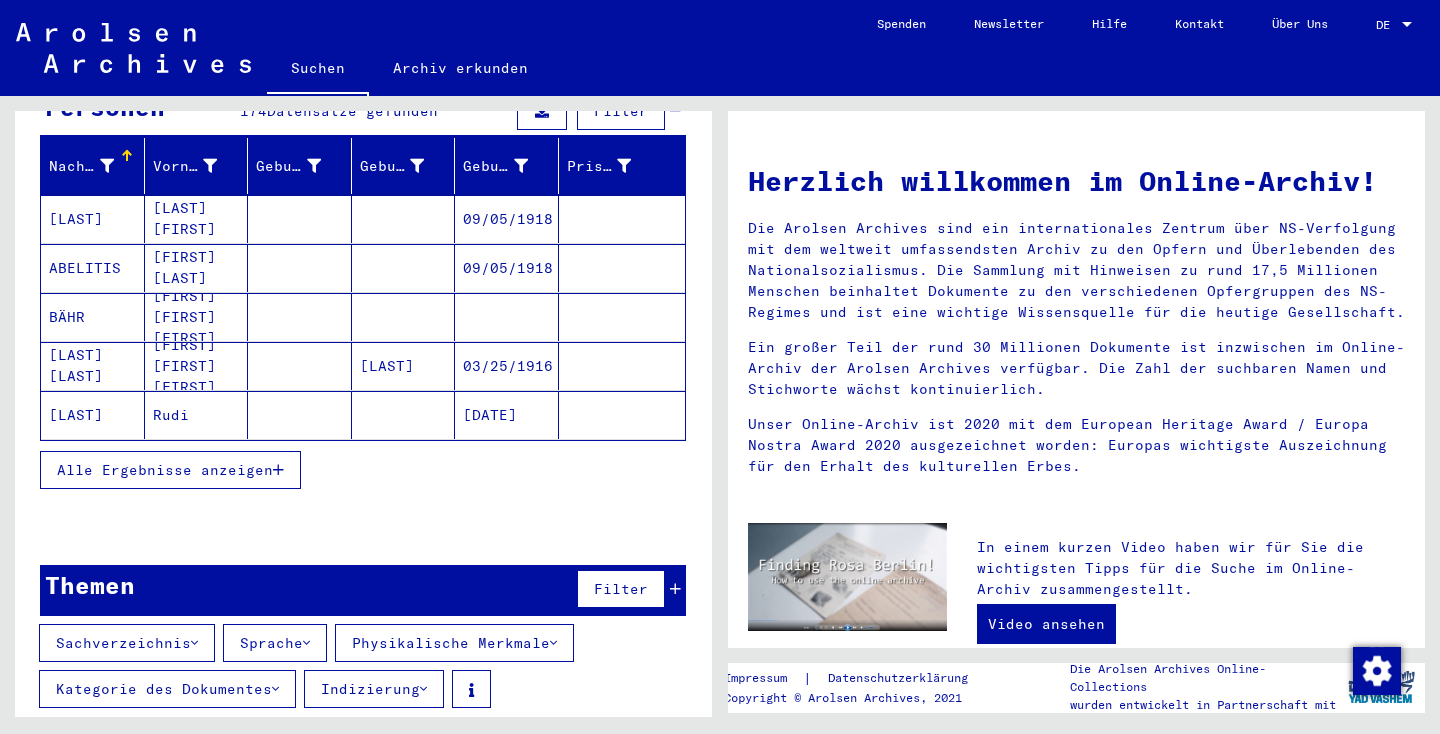 click on "Alle Ergebnisse anzeigen" at bounding box center [165, 470] 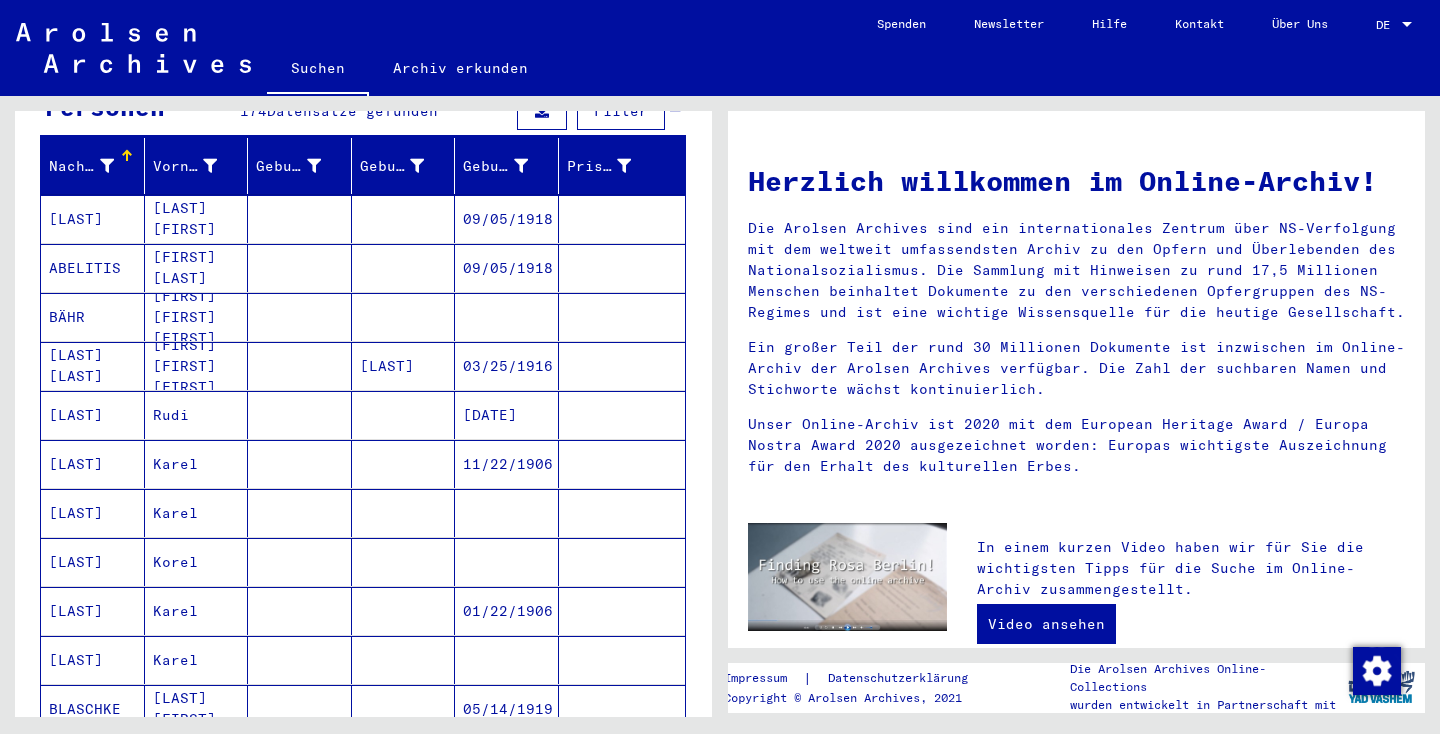 click at bounding box center (622, 415) 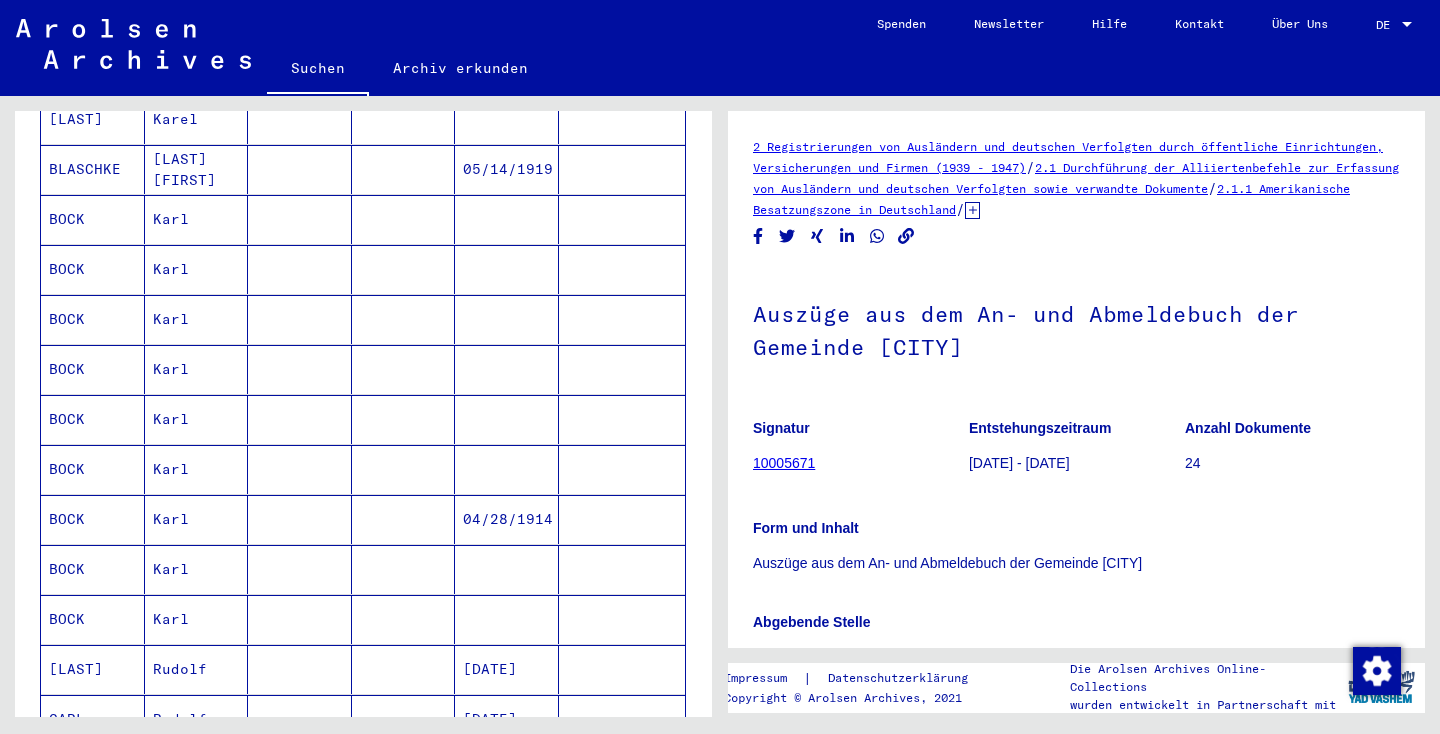 scroll, scrollTop: 0, scrollLeft: 0, axis: both 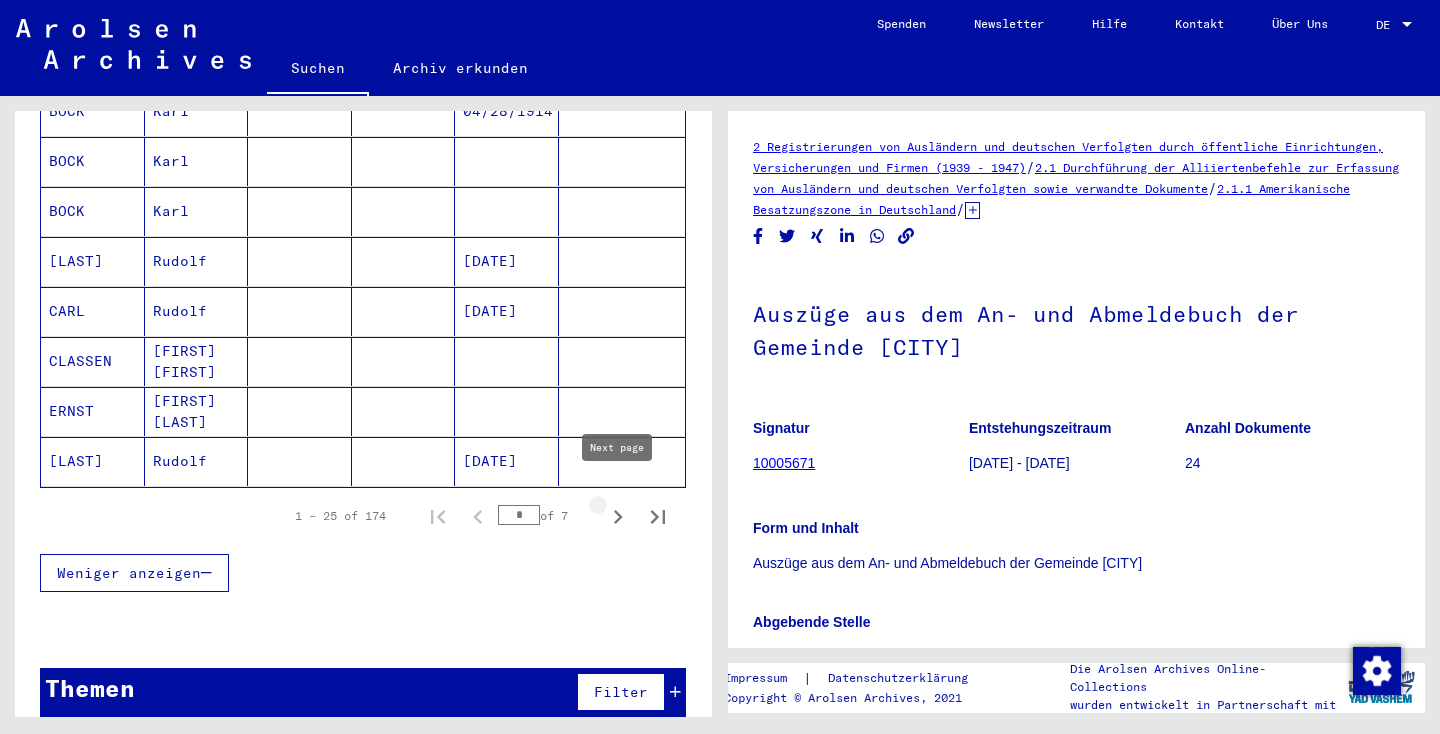 click 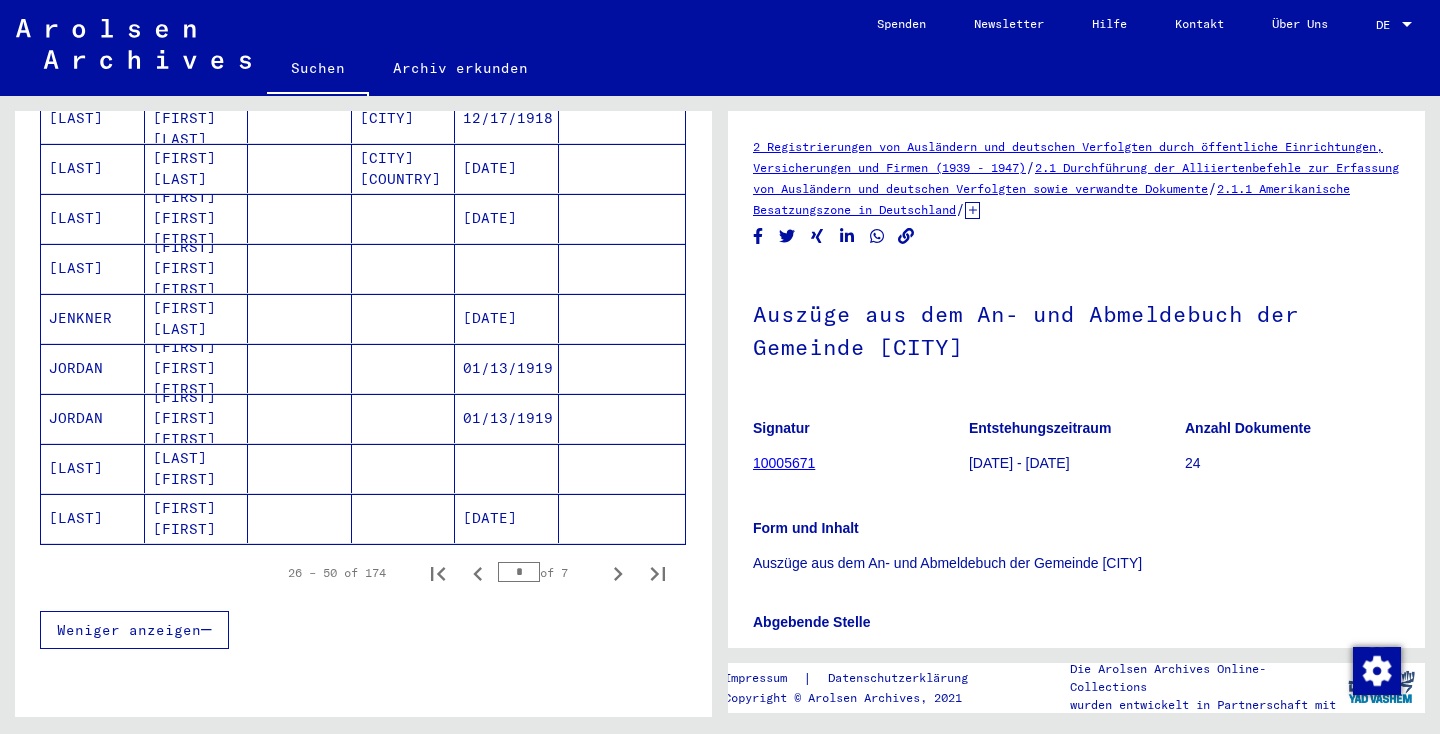 scroll, scrollTop: 1140, scrollLeft: 0, axis: vertical 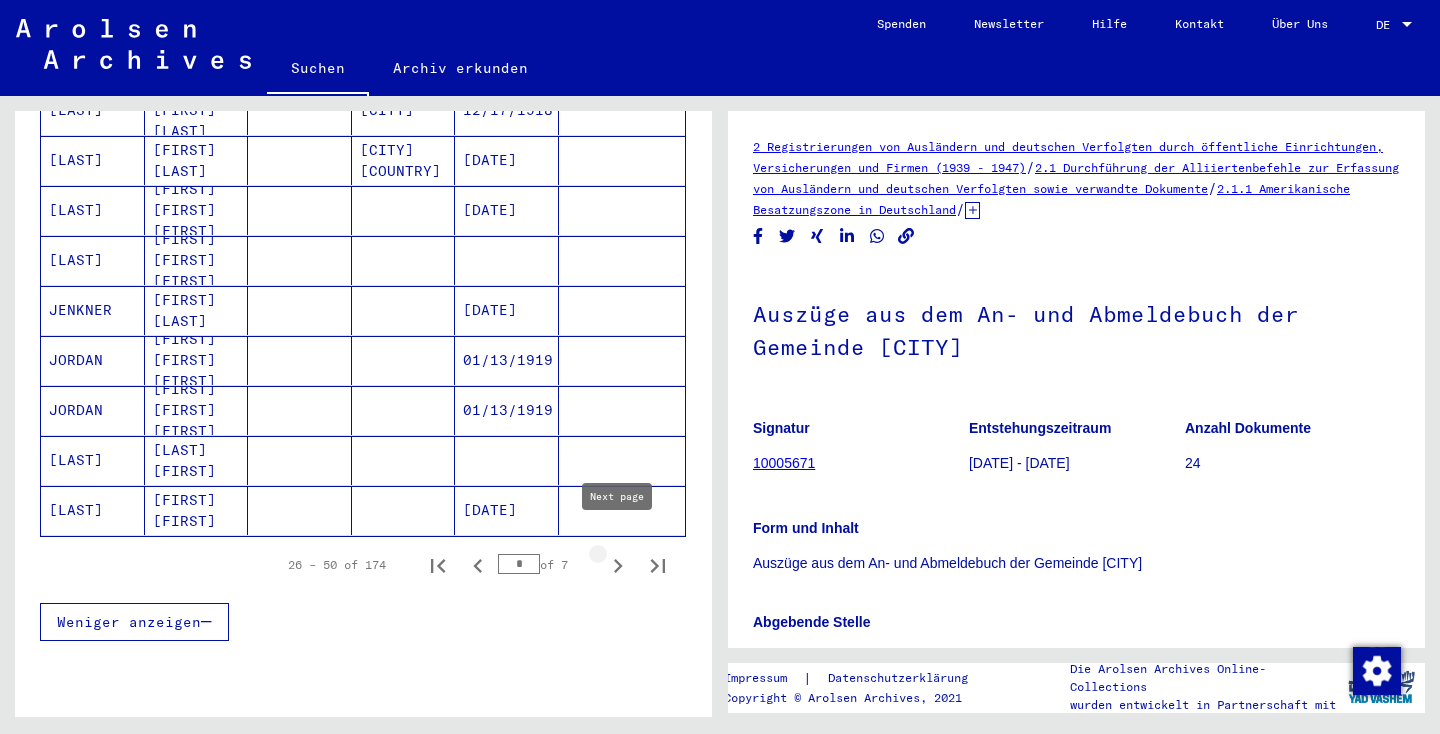 click 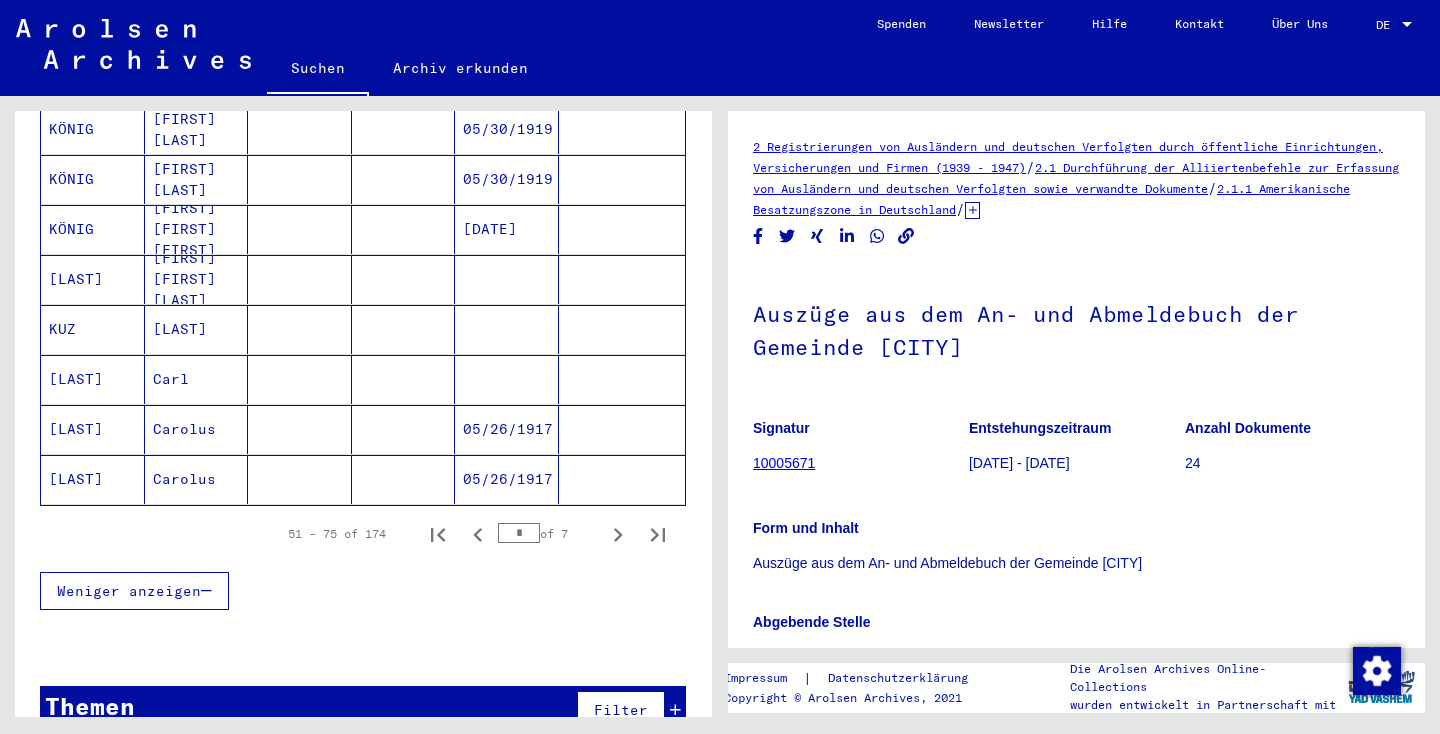 scroll, scrollTop: 1238, scrollLeft: 0, axis: vertical 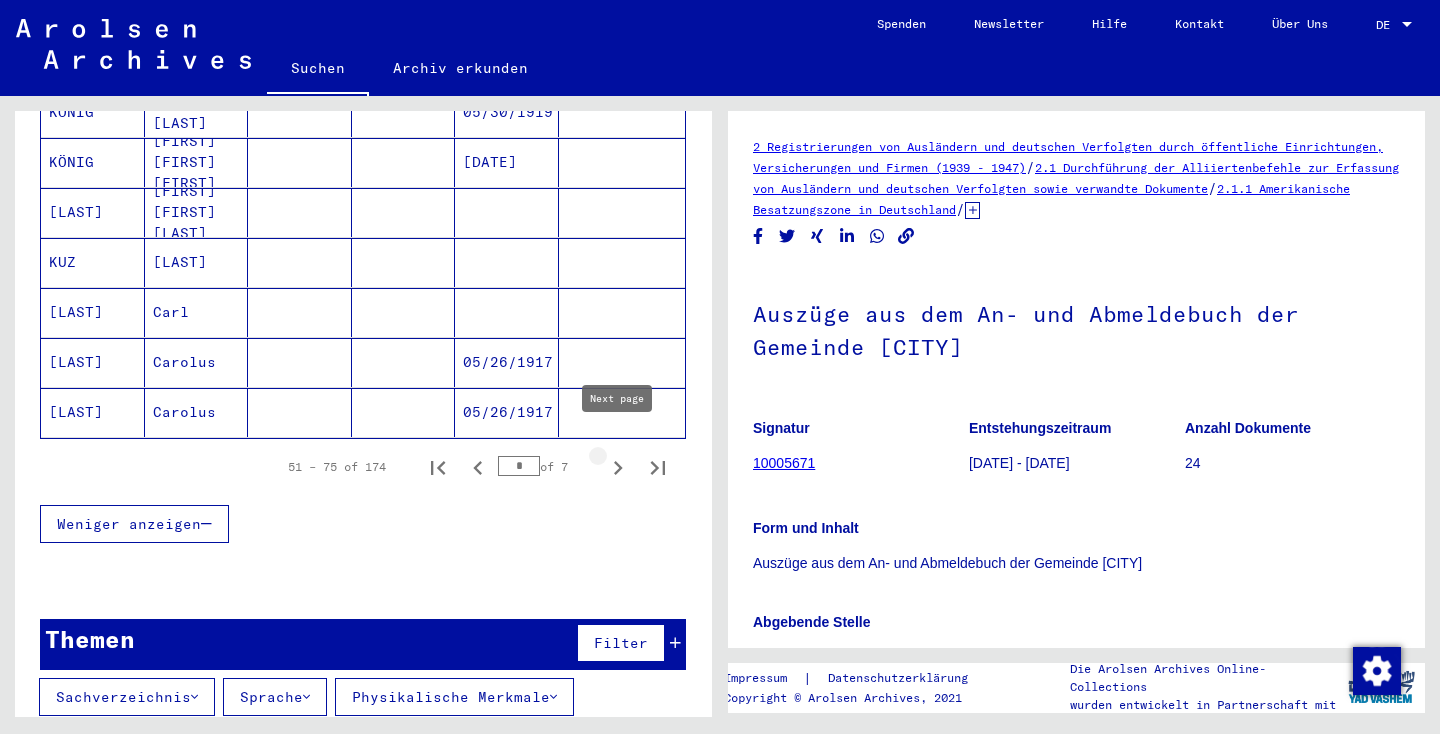 click 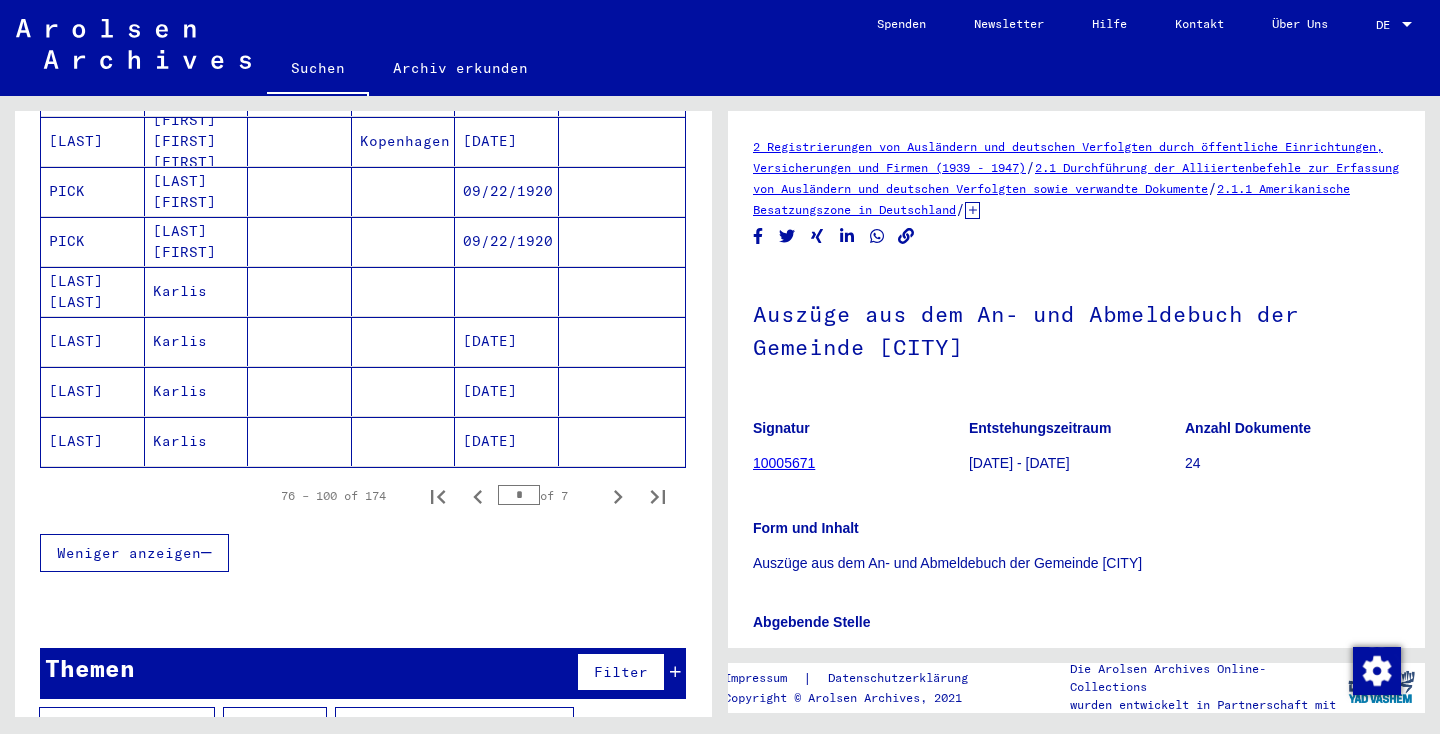 scroll, scrollTop: 1235, scrollLeft: 0, axis: vertical 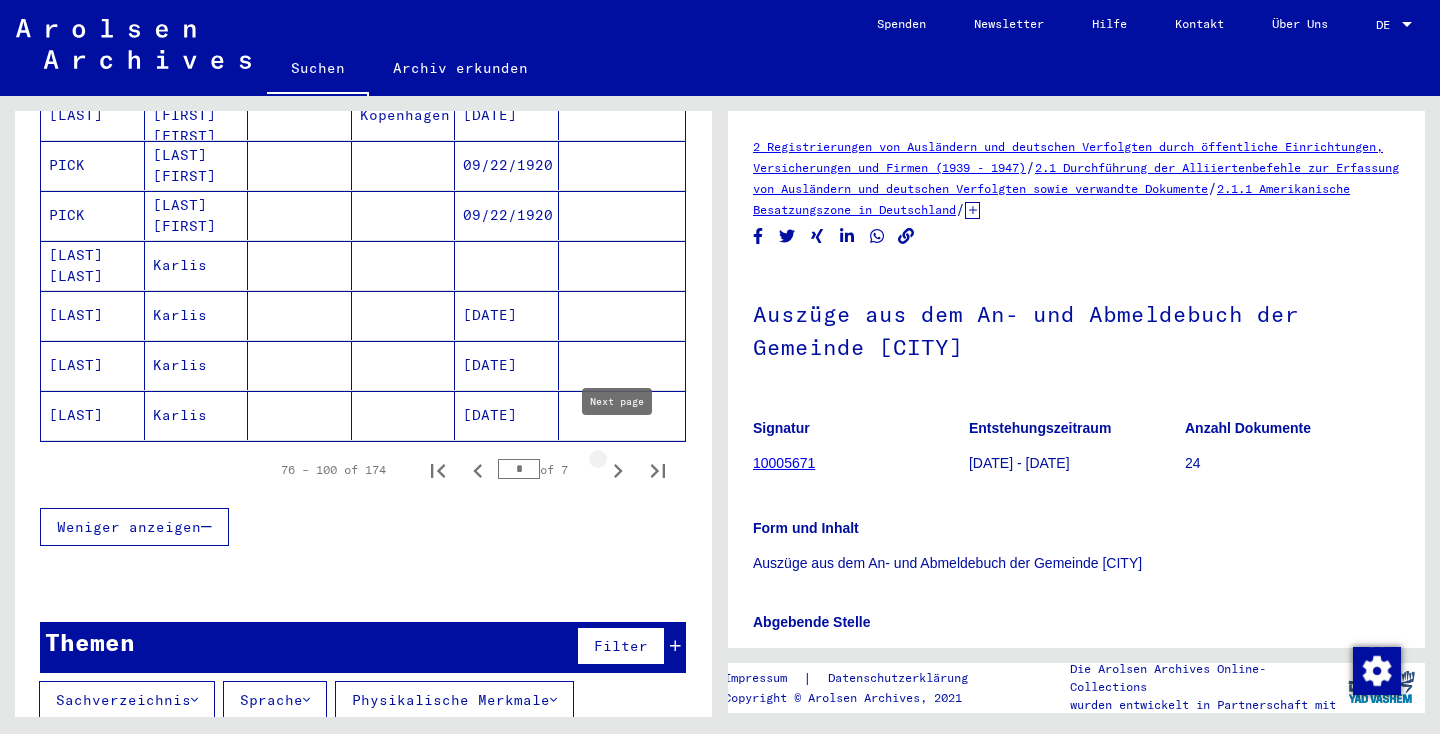 click 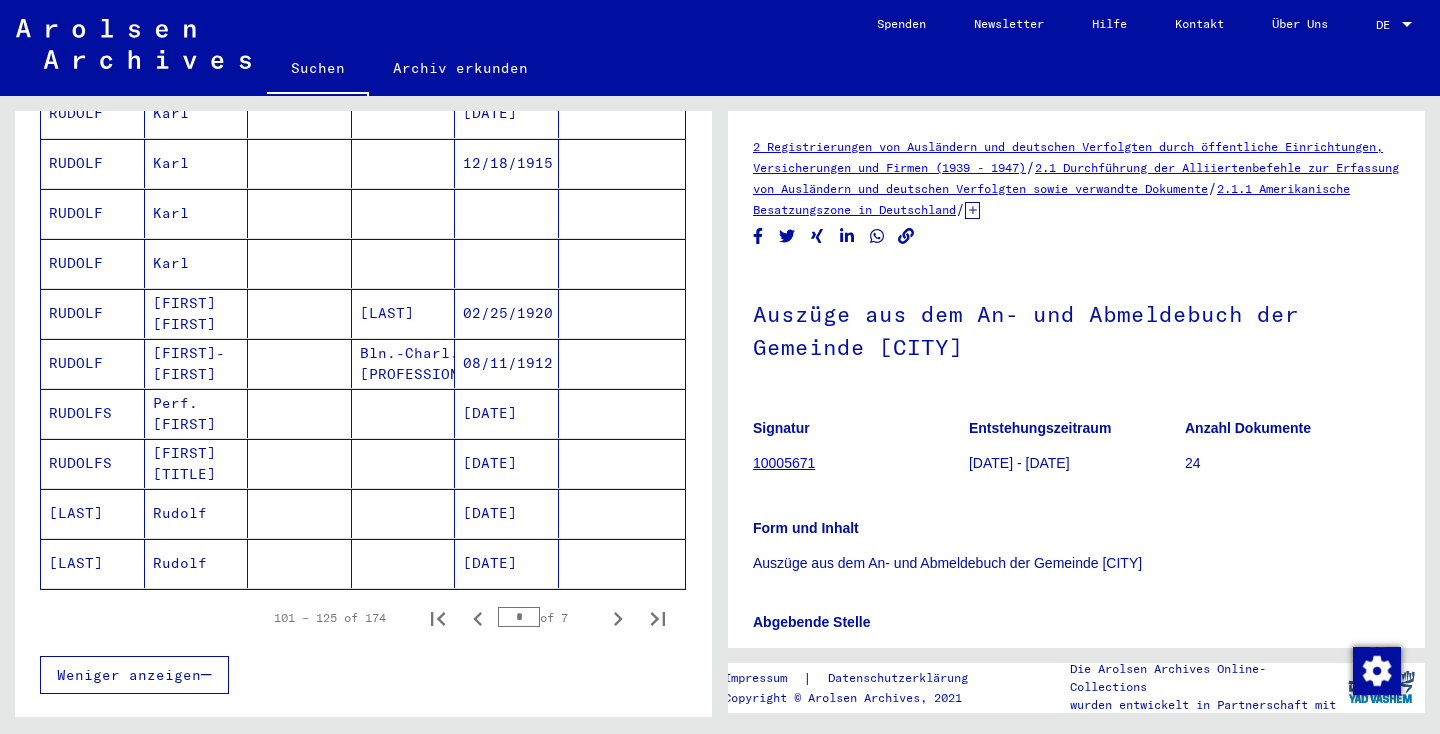 scroll, scrollTop: 1108, scrollLeft: 0, axis: vertical 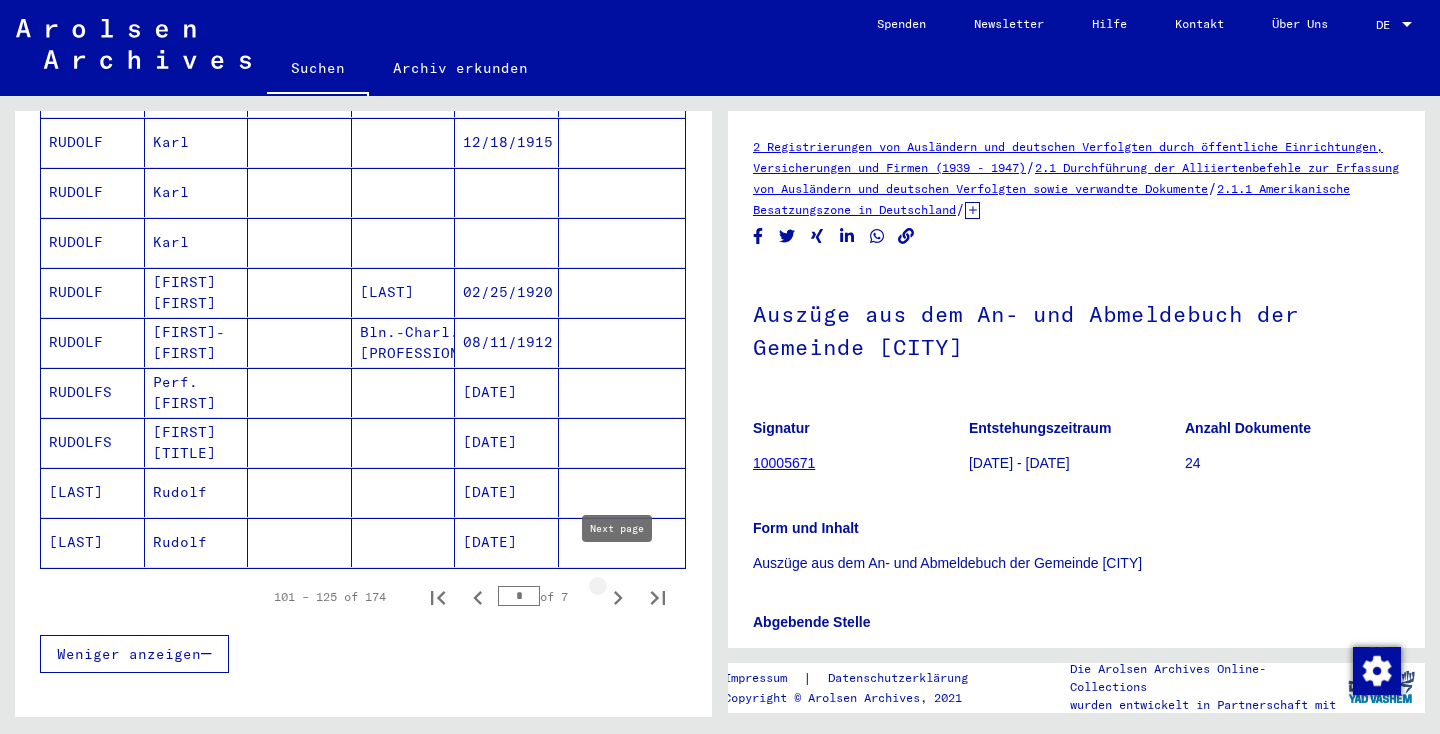click 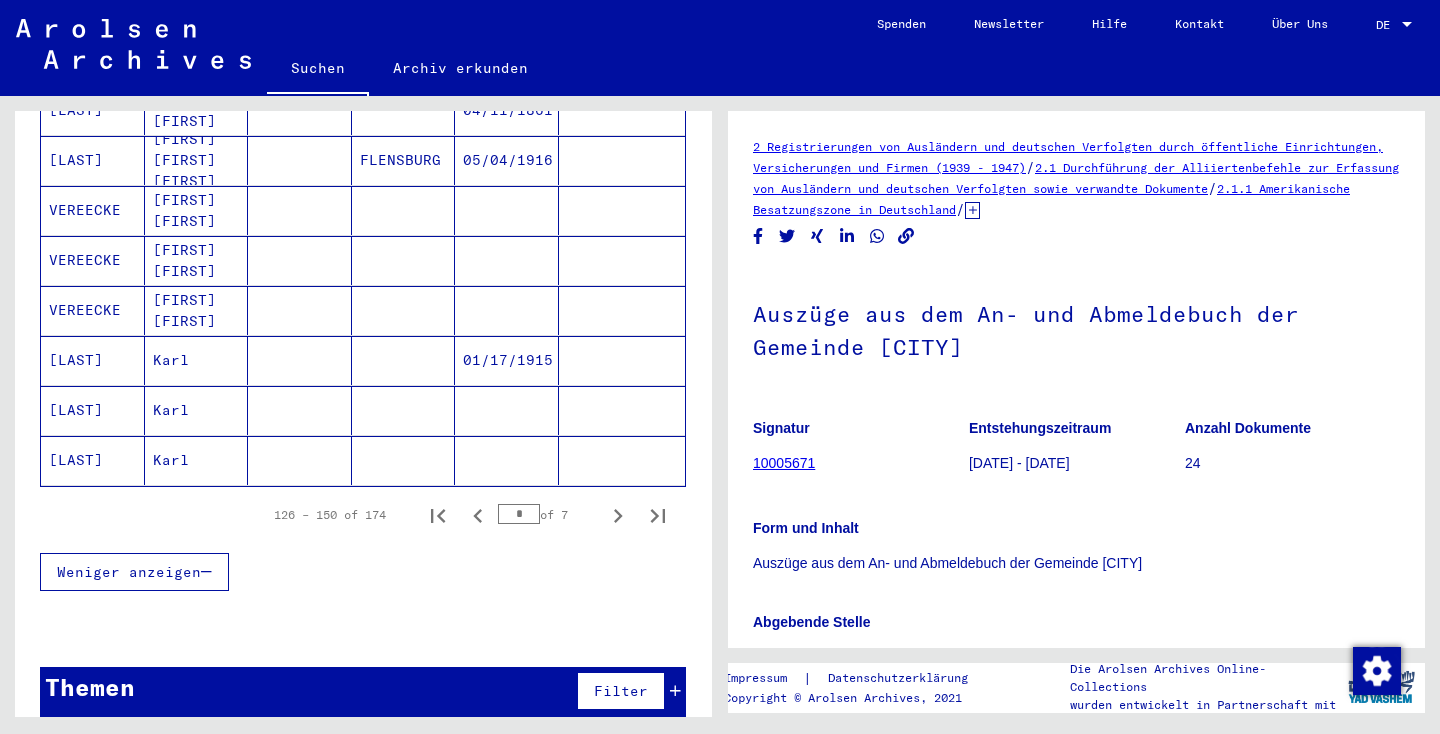scroll, scrollTop: 1293, scrollLeft: 0, axis: vertical 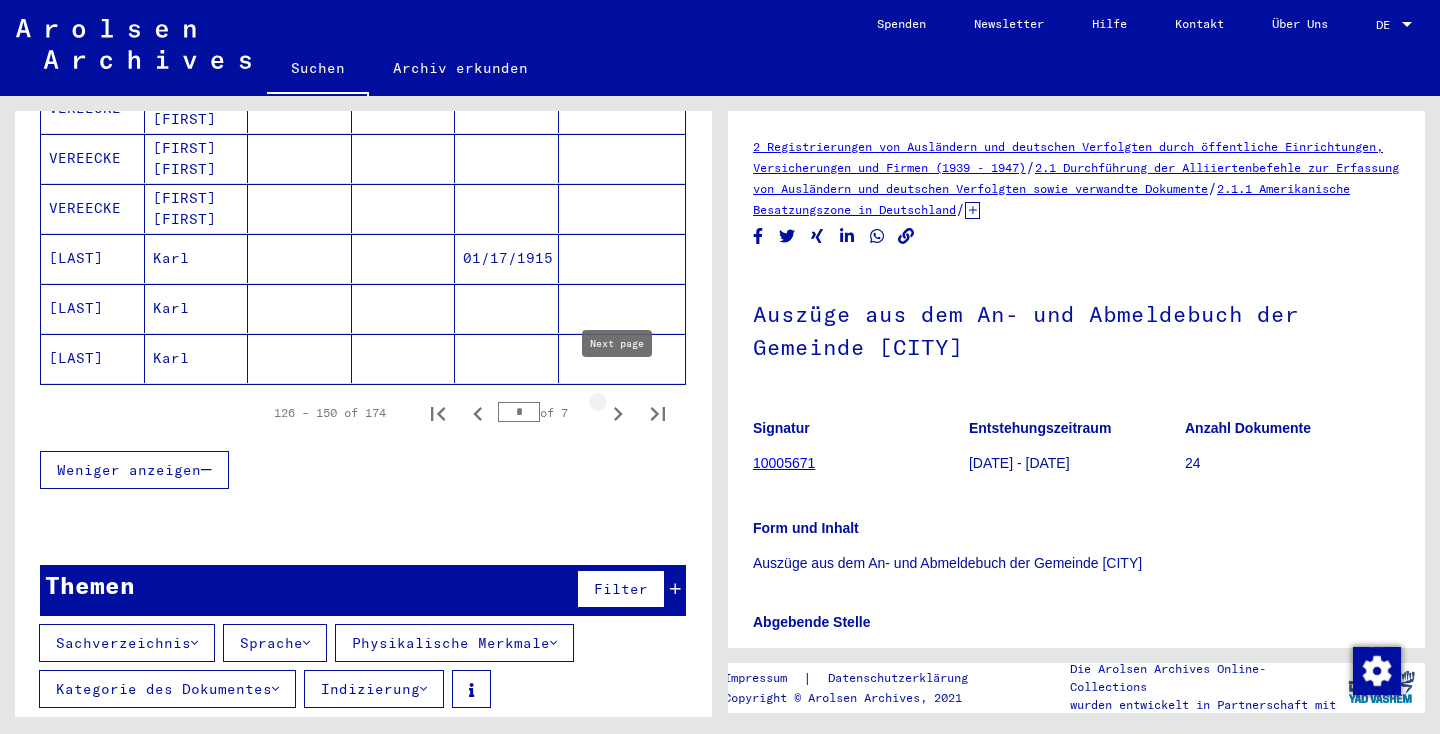 click 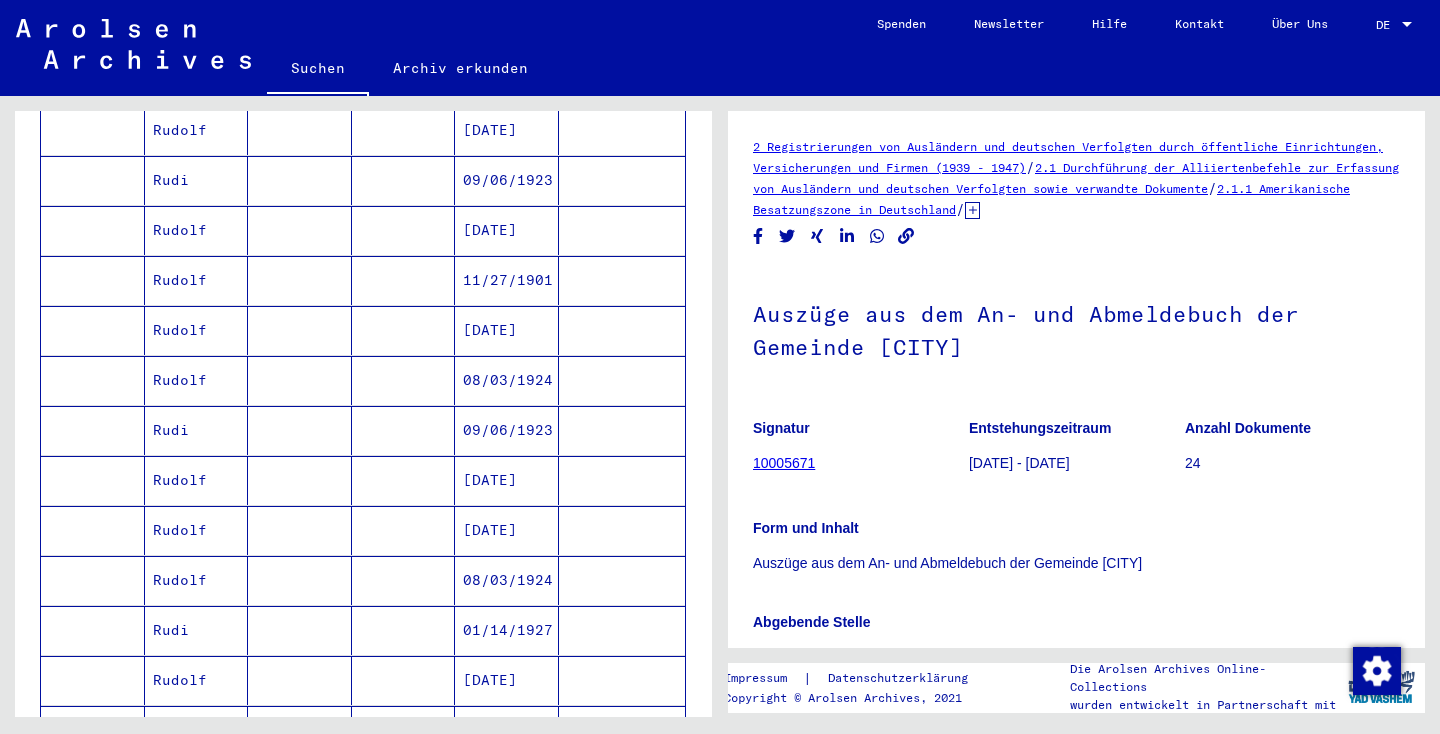 scroll, scrollTop: 657, scrollLeft: 0, axis: vertical 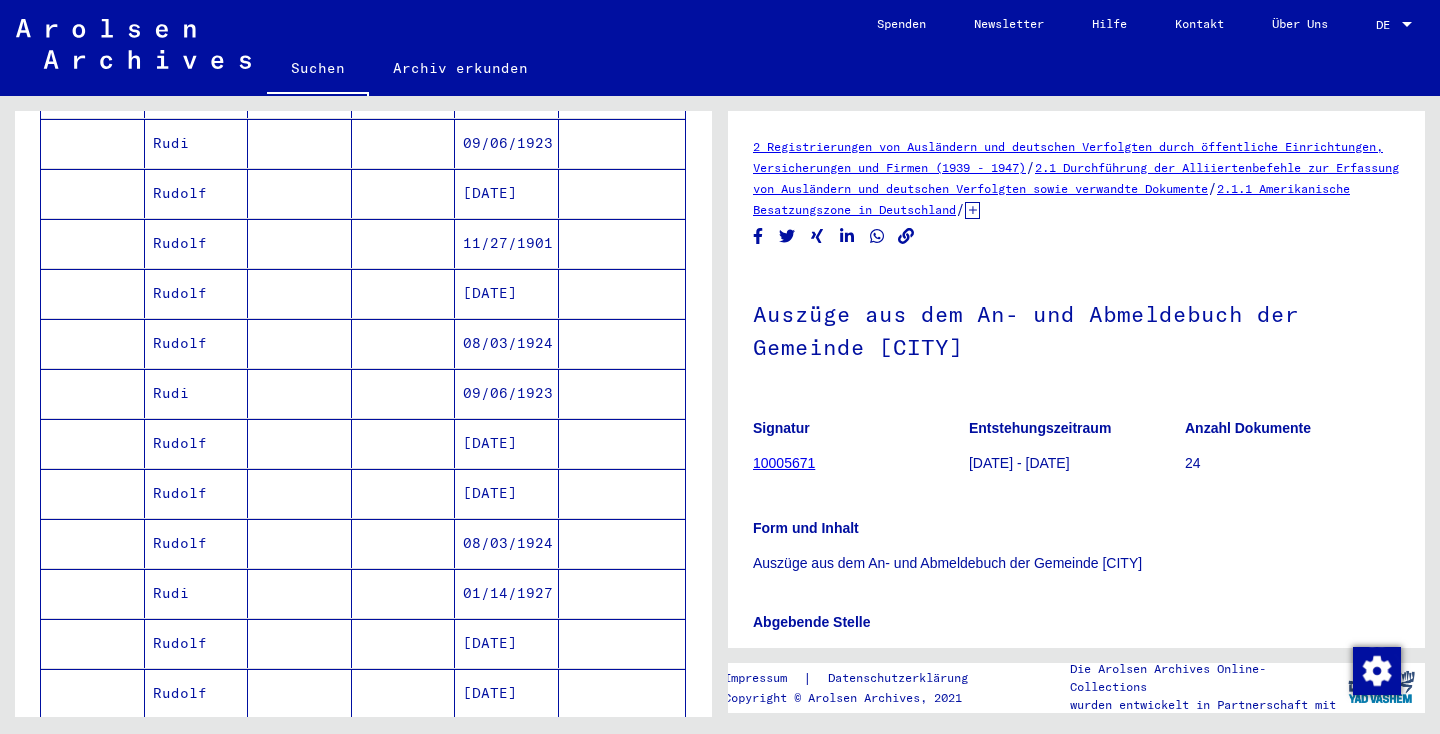 click on "Rudolf" at bounding box center (197, 343) 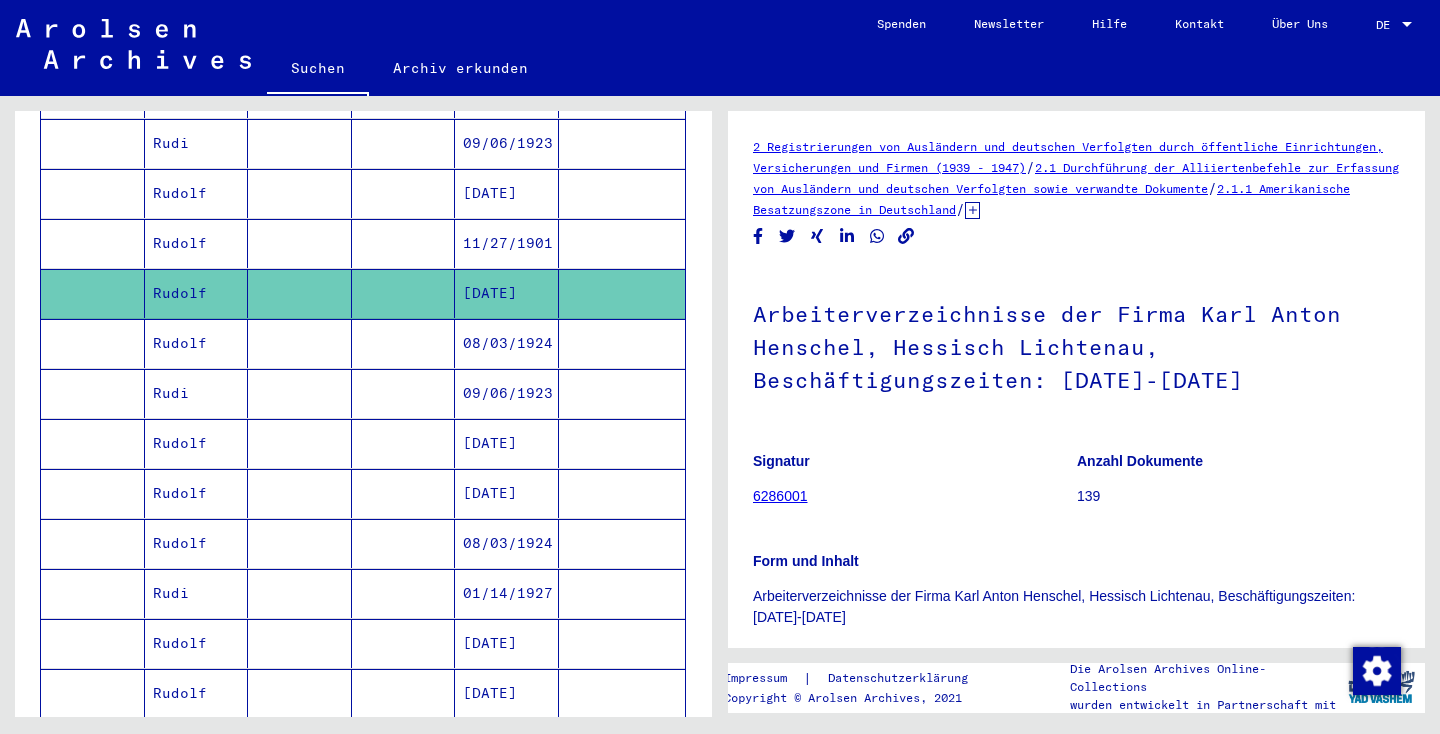 scroll, scrollTop: 0, scrollLeft: 0, axis: both 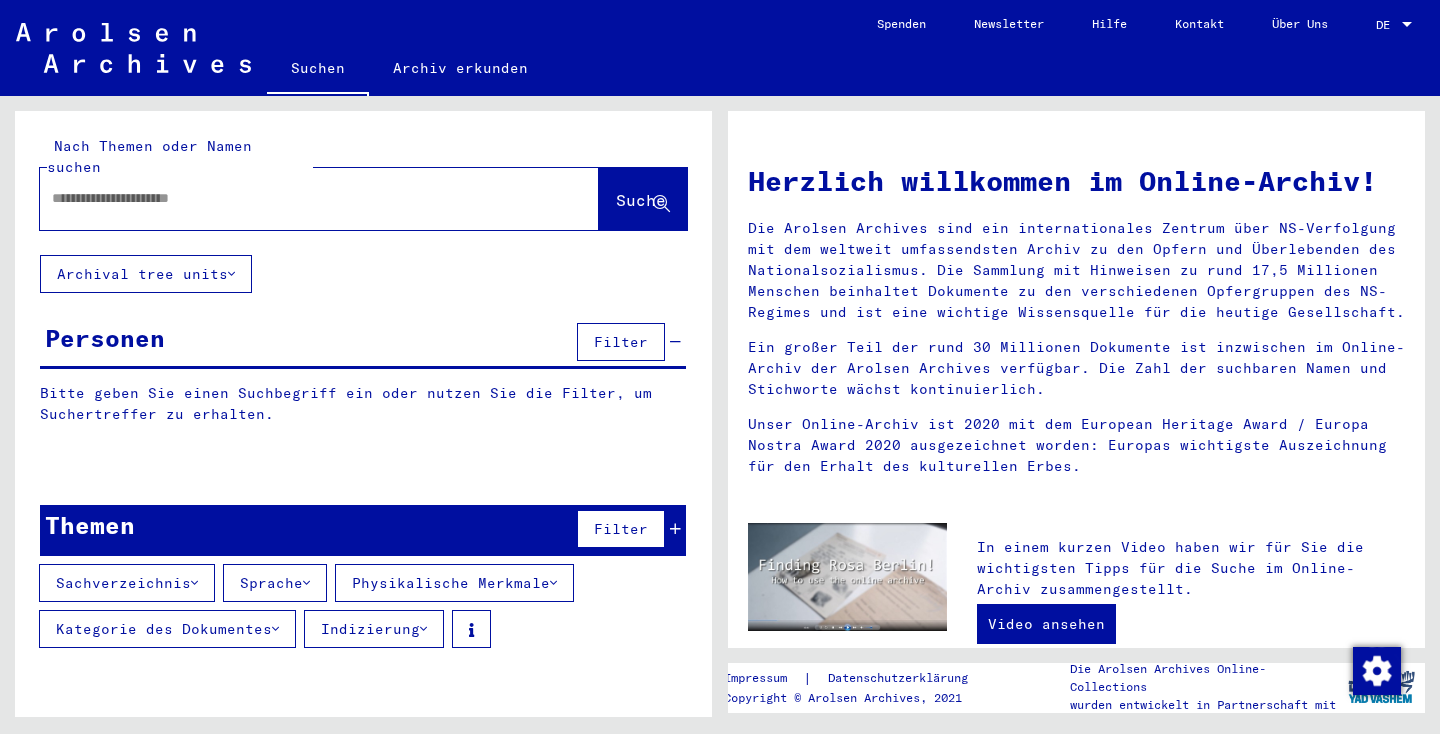 click at bounding box center (295, 198) 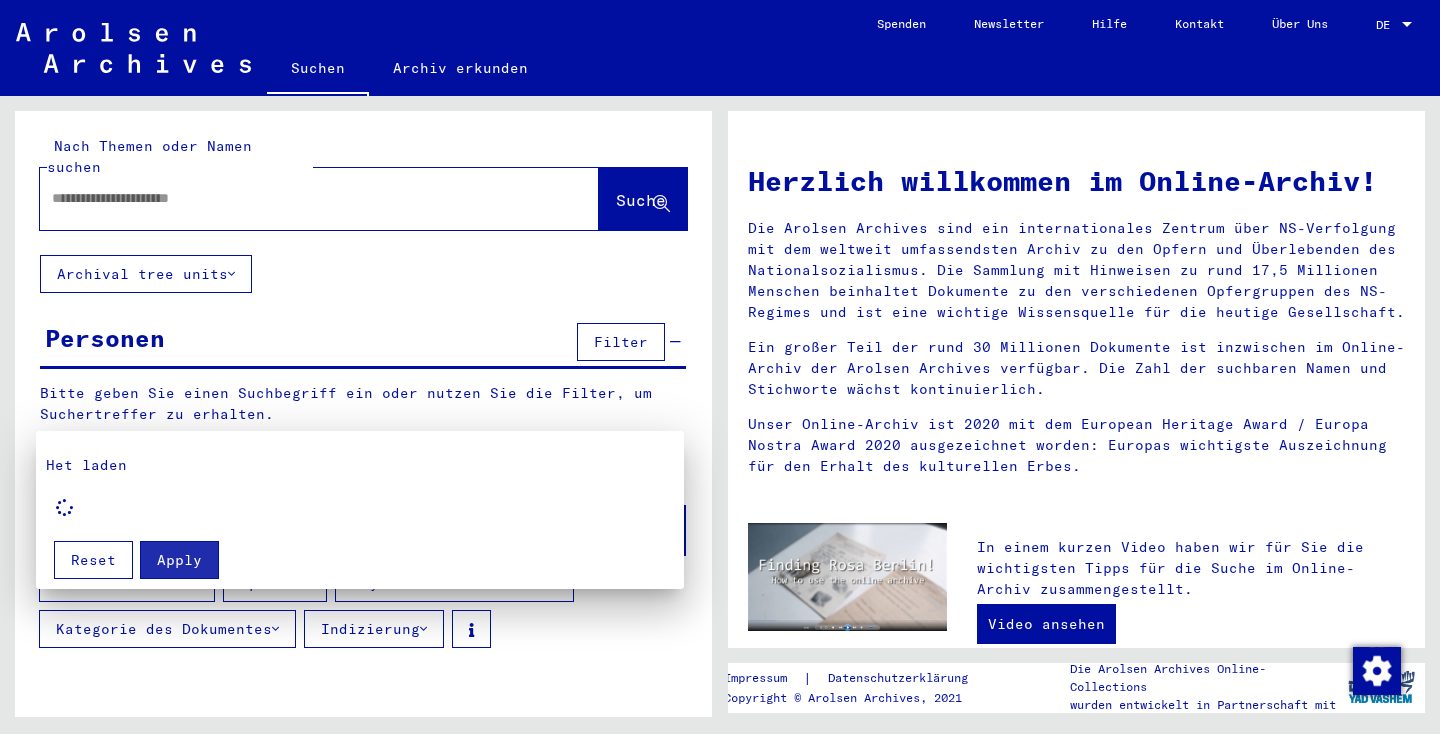 click at bounding box center (720, 367) 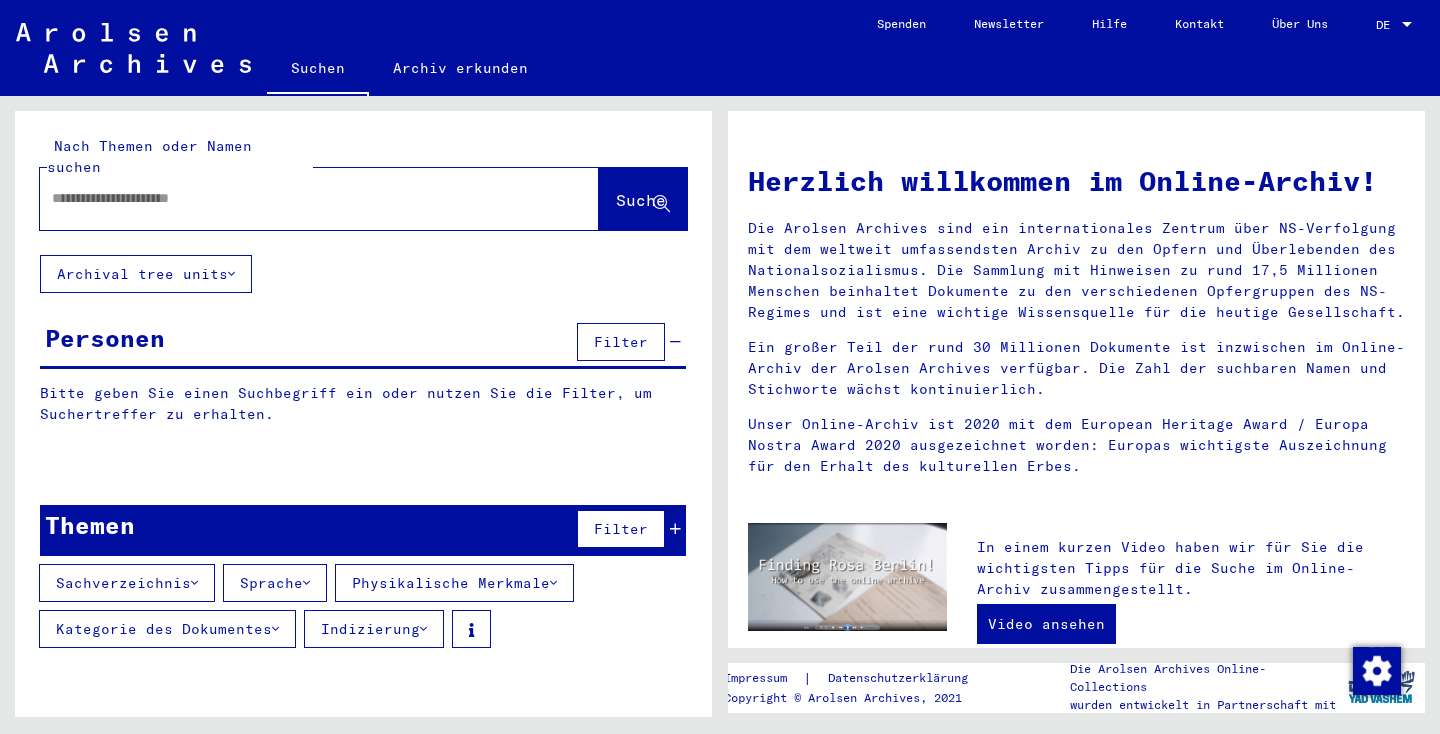 click on "Sprache" at bounding box center [275, 583] 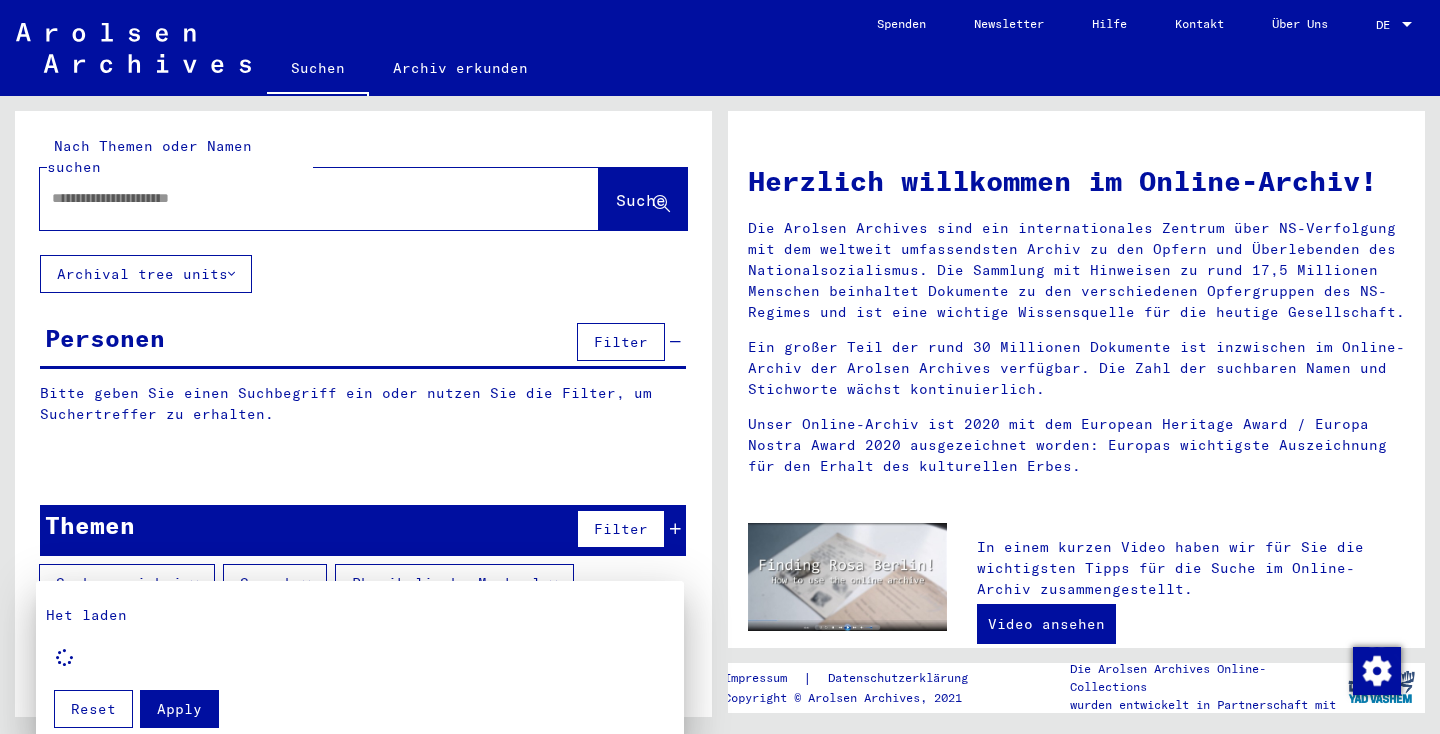 click on "Het laden" at bounding box center (360, 641) 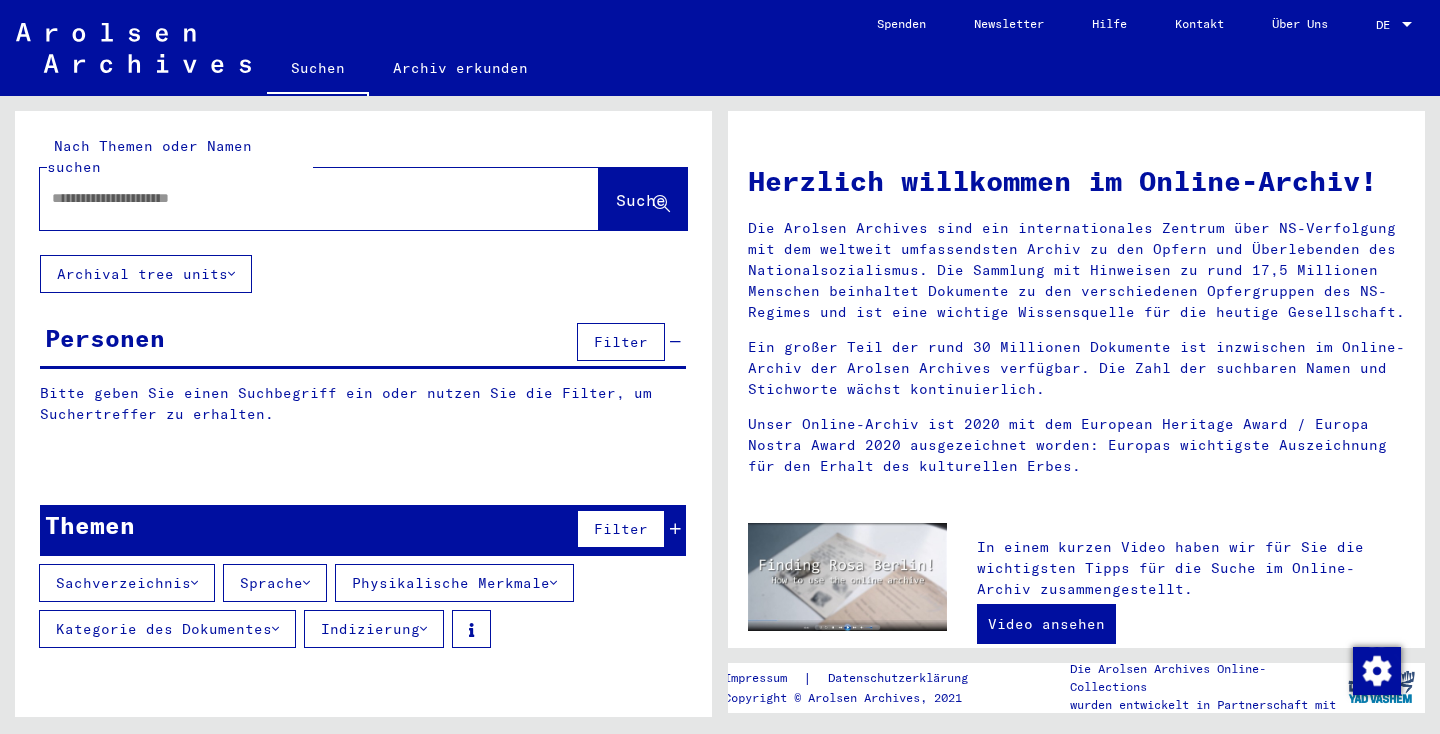 click on "Personen  Filter" at bounding box center [363, 343] 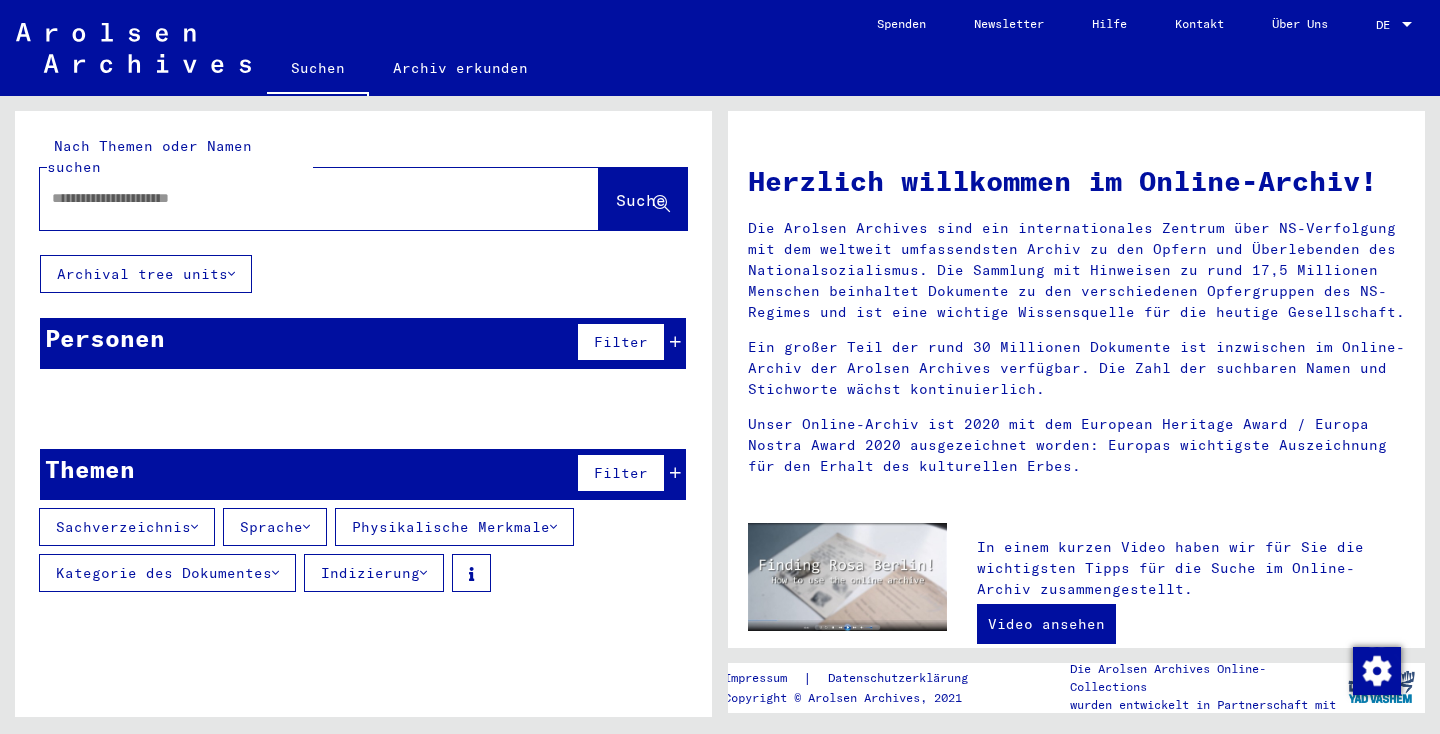 click at bounding box center [675, 342] 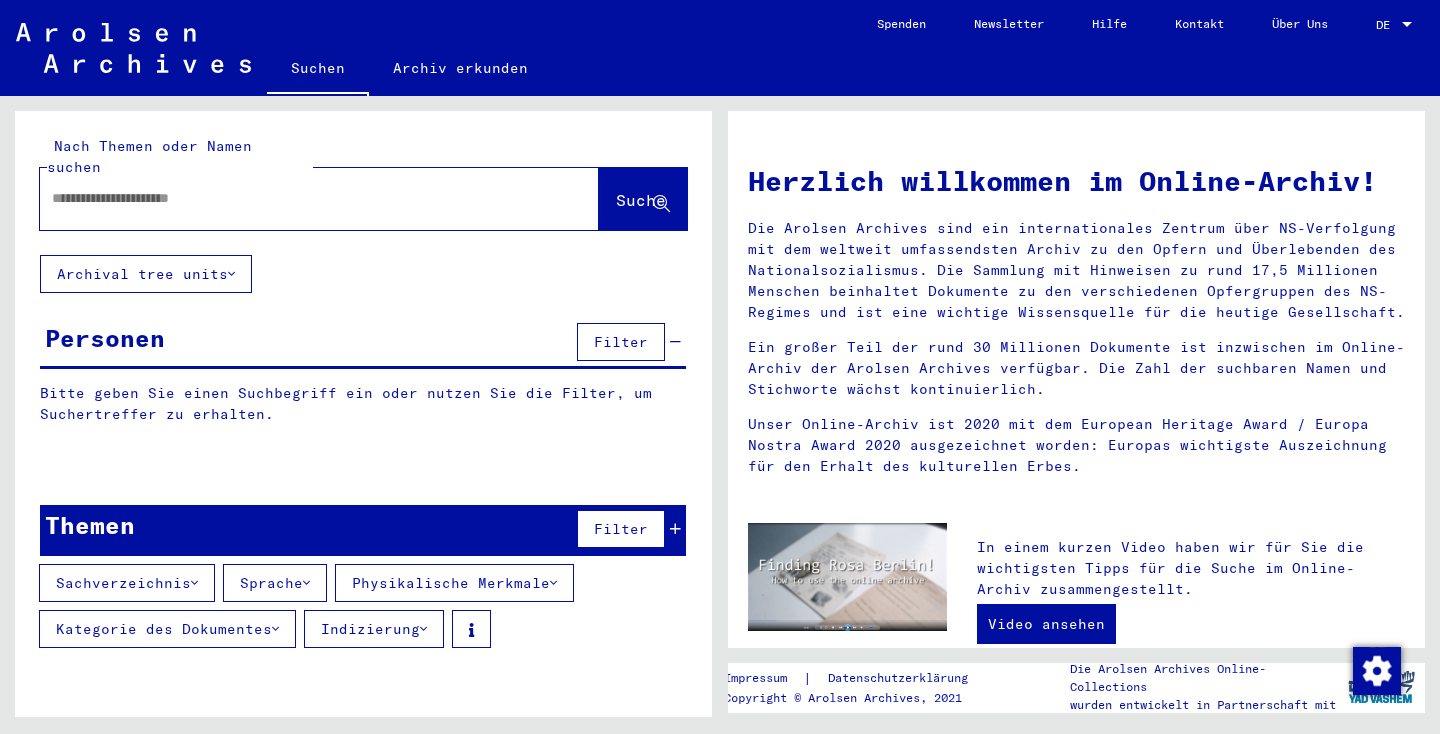 click at bounding box center [295, 198] 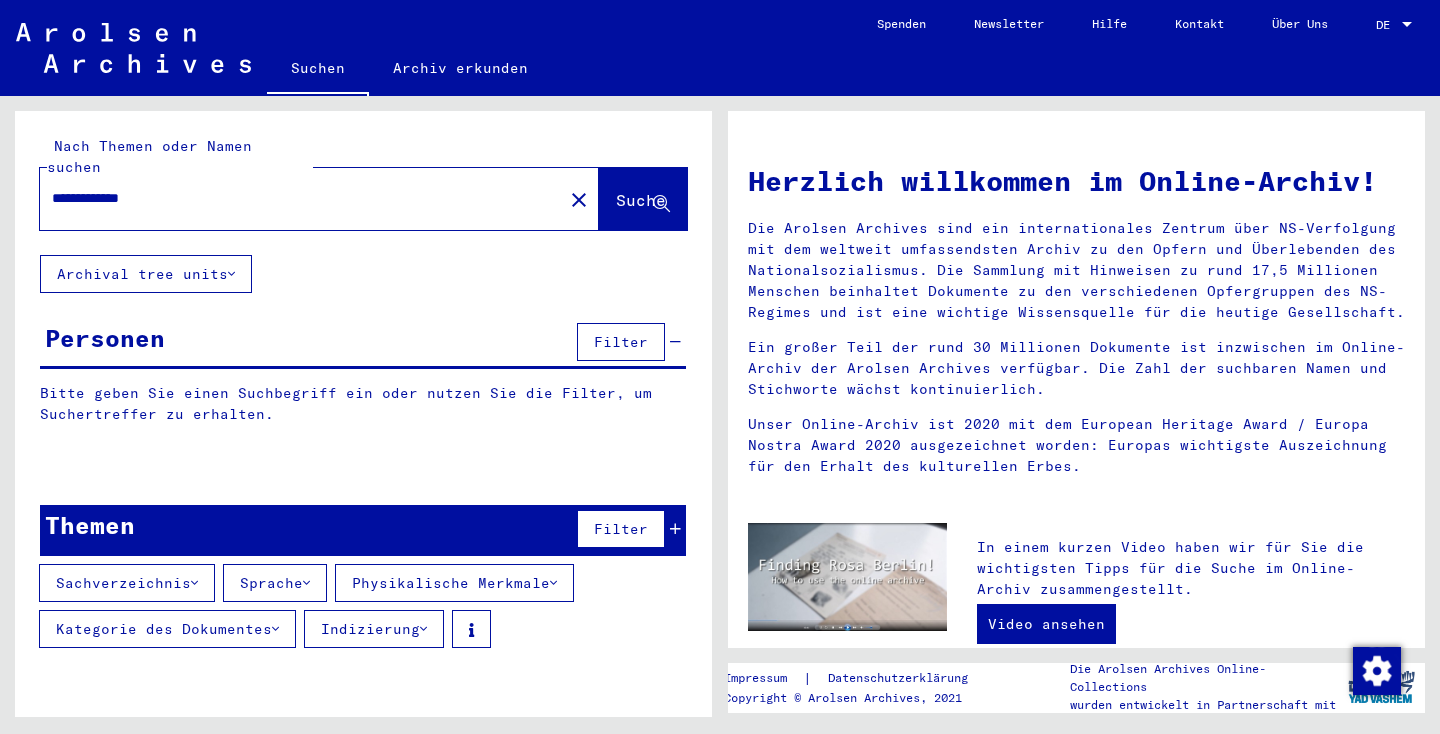 type on "**********" 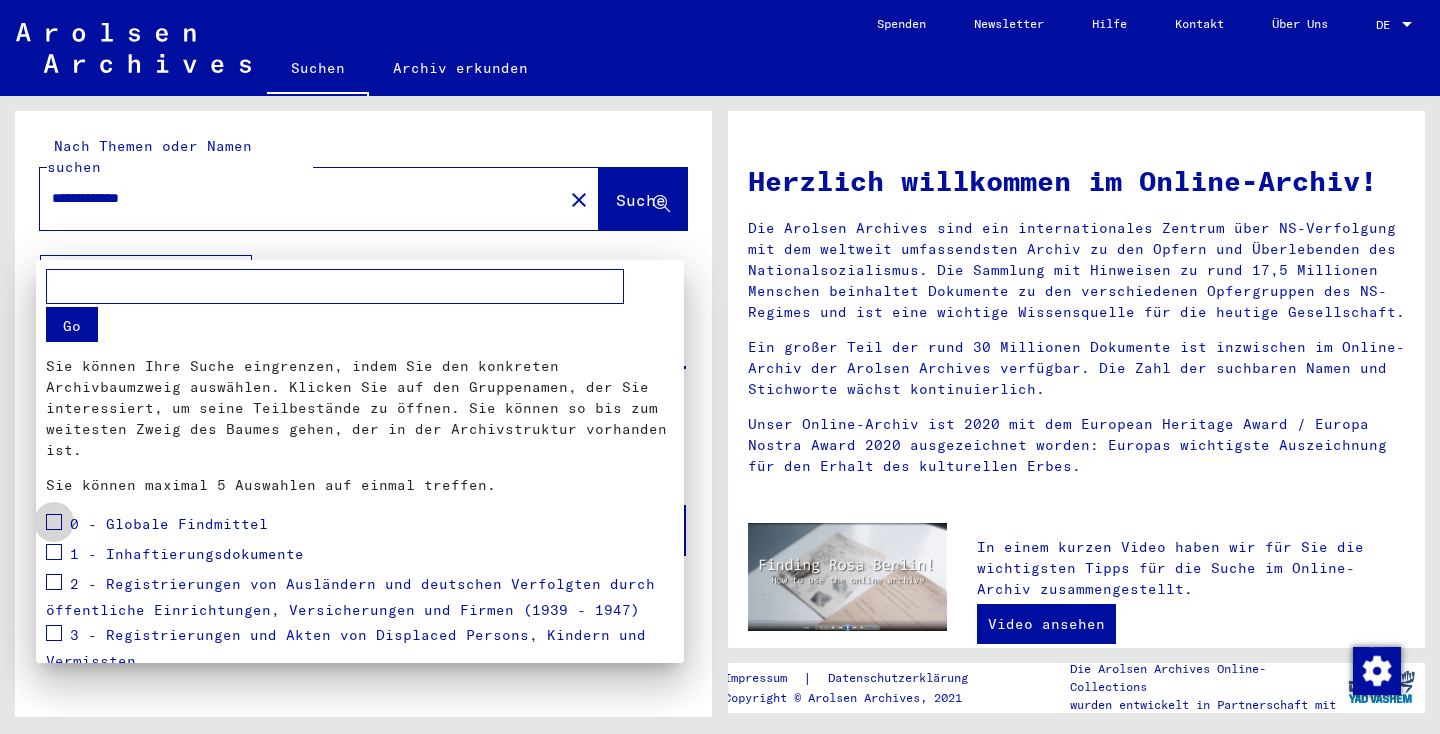 click at bounding box center (54, 522) 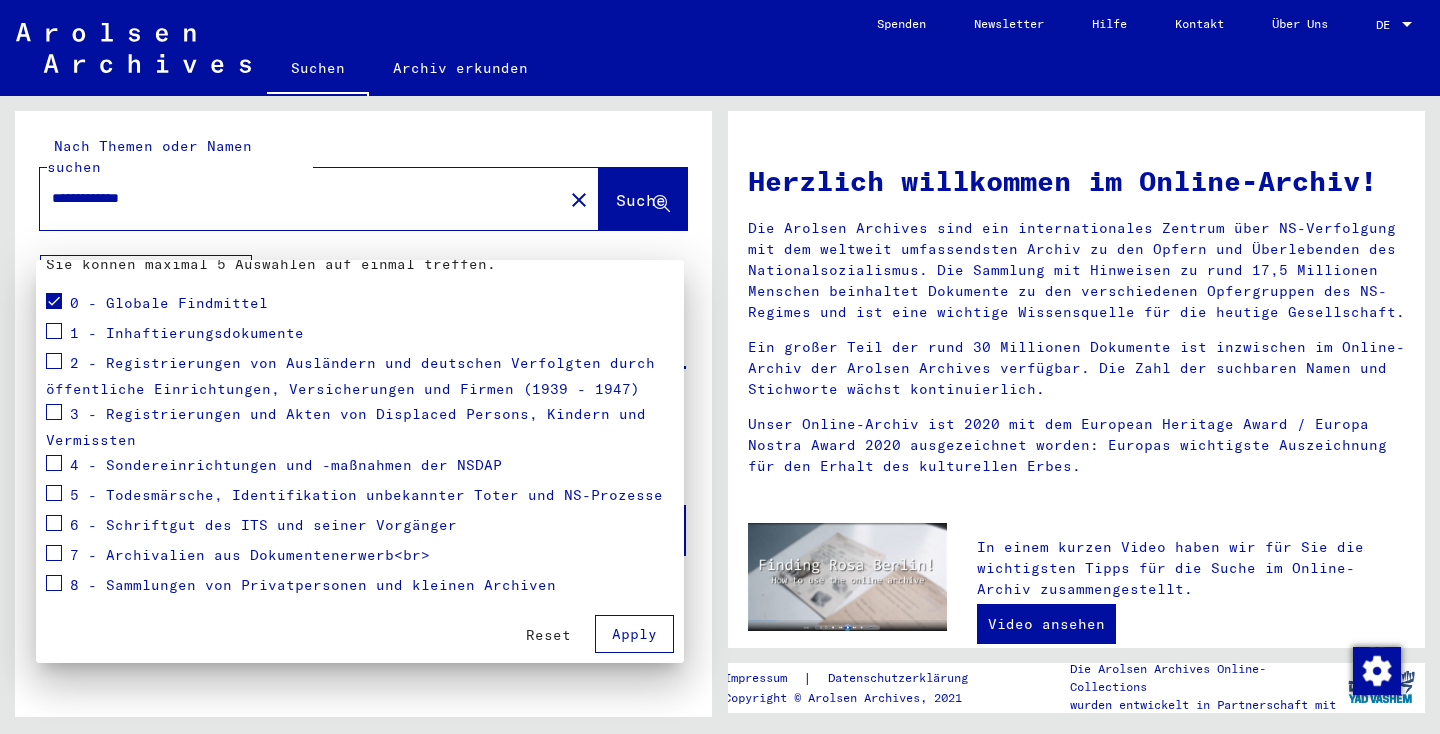 scroll, scrollTop: 221, scrollLeft: 0, axis: vertical 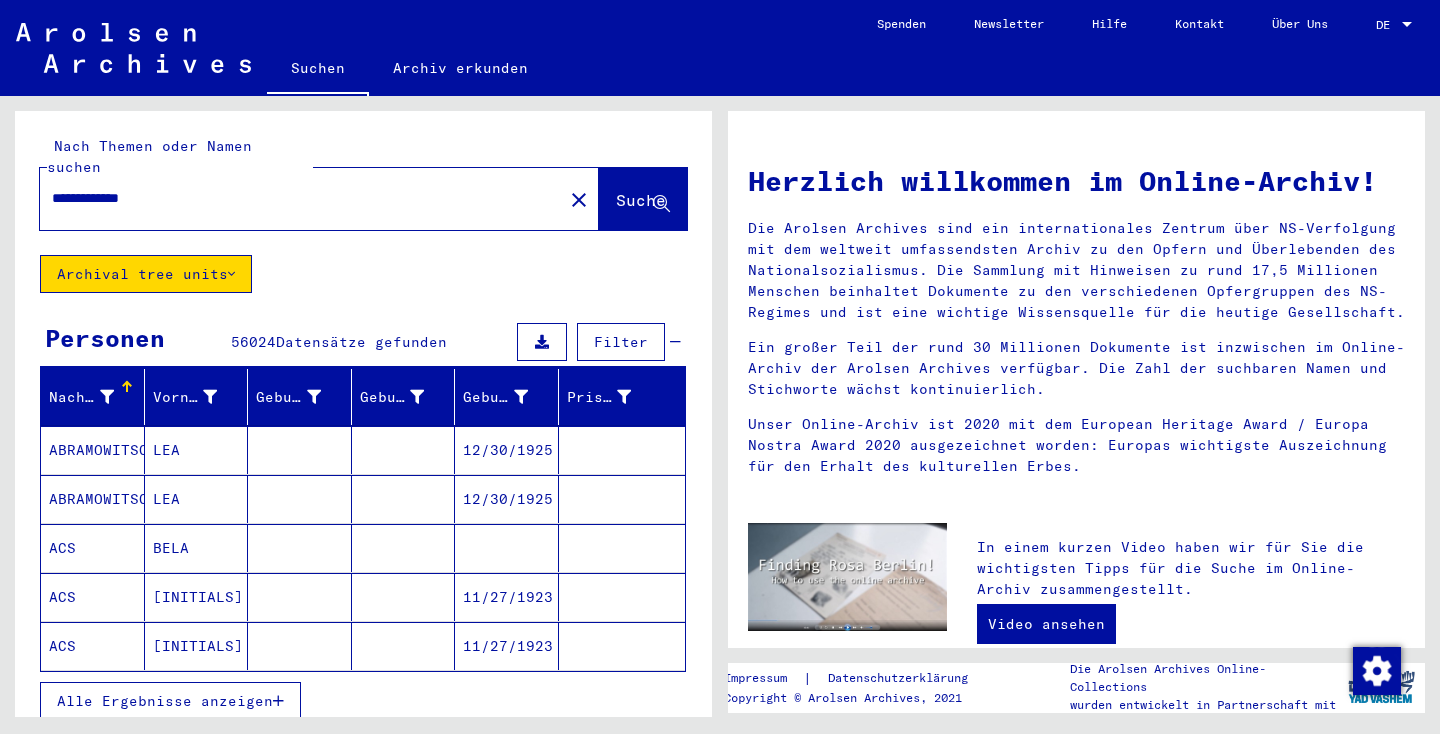 click on "Alle Ergebnisse anzeigen" at bounding box center (170, 701) 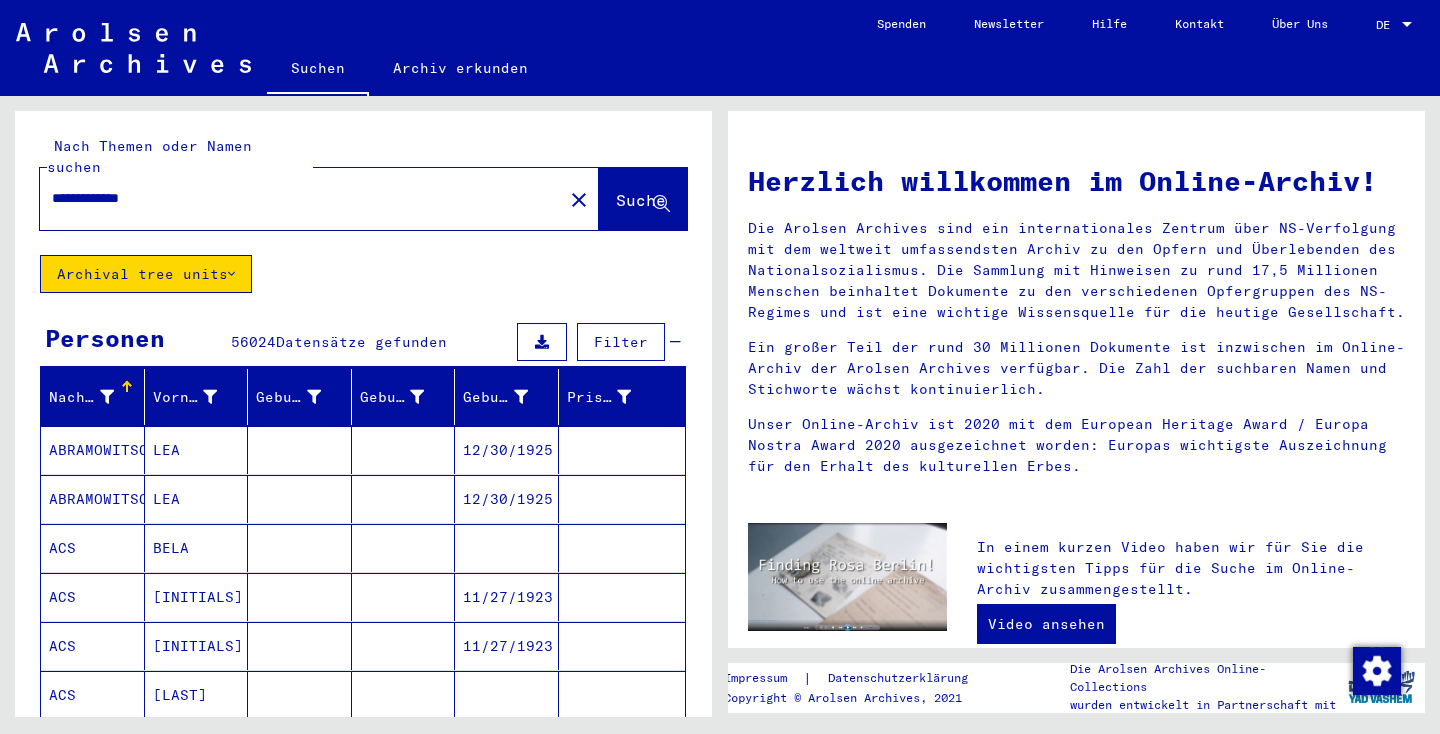click on "Nachname Vorname Geburtsname Geburt‏ Geburtsdatum Prisoner # ABRAMOWITSCH LEA [DATE] ABRAMOWITSCH LEA [DATE] ACS BELA ACS GYU [DATE] ACS GYU [DATE] ACS JANDS ACS LADISLAUS [DATE] ACS LASZLO ACS VIKTOR ACSENOW PAWEL [DATE] ACSENOW PAWEL [DATE] ACSIUK MICHEL ACSIUK MICHEL AICHBERGER MARIA [DATE] AID LIDIA [DATE] AID LIDIJA [DATE] AIDI GUISEPPE [DATE] AIDIN GEDRG [DATE] AIDIN GEORG [DATE] AIDIN GEORG [DATE] AIDJUSCHKO IWAN [DATE] AIDJUSCHKO IWAN [DATE] AIELLO A H D AIEN ISAAK [DATE] AIEN ISAAK [DATE] [NUMBER] – [NUMBER] of [NUMBER] Weniger anzeigen" at bounding box center [363, 1075] 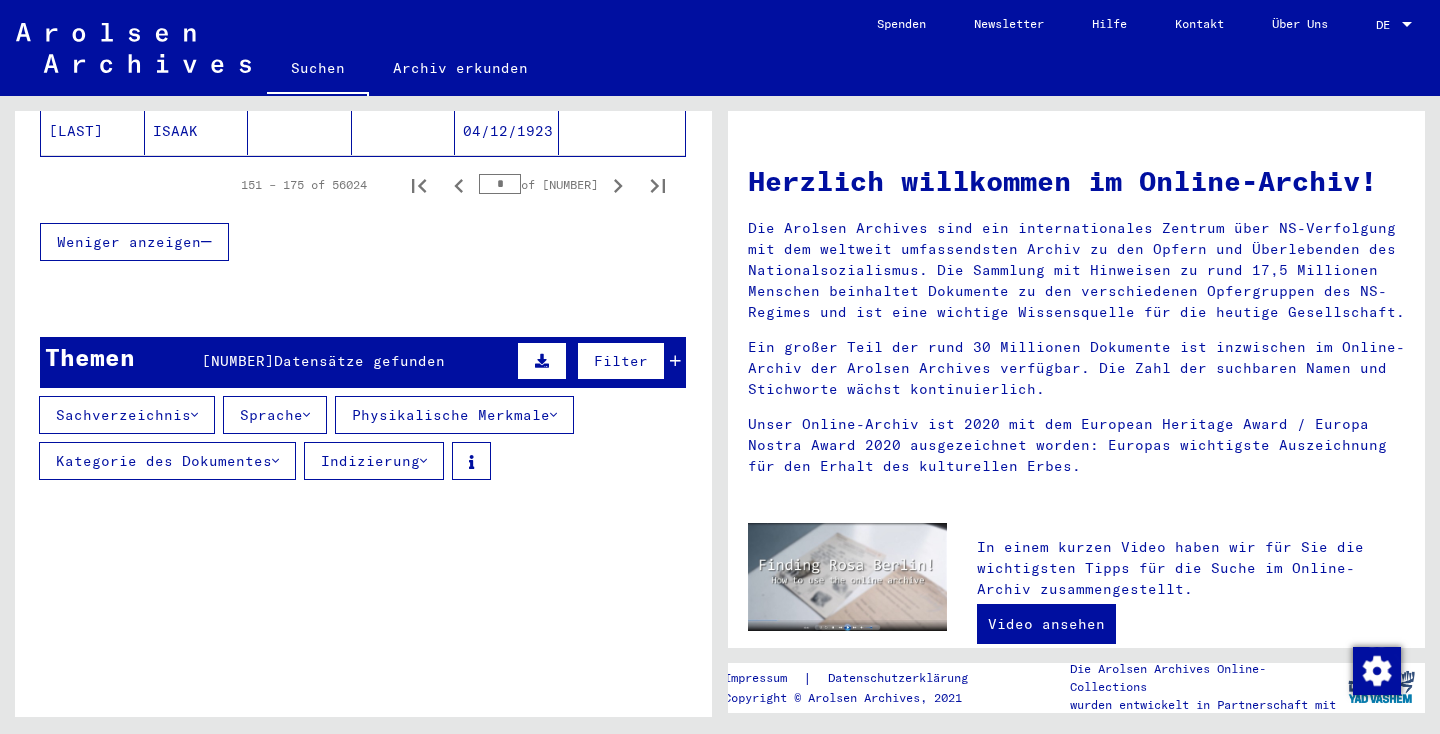 scroll, scrollTop: 1507, scrollLeft: 0, axis: vertical 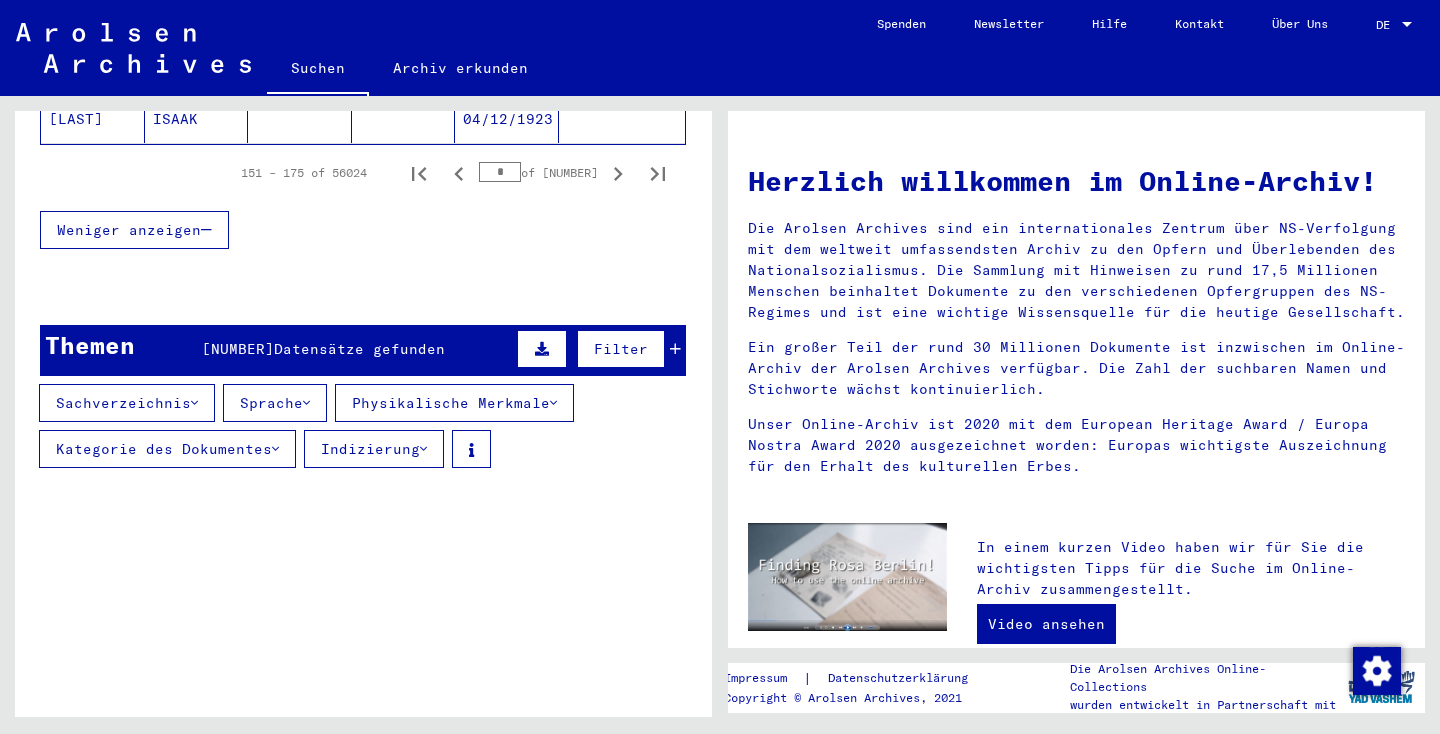click on "Sachverzeichnis" at bounding box center [127, 403] 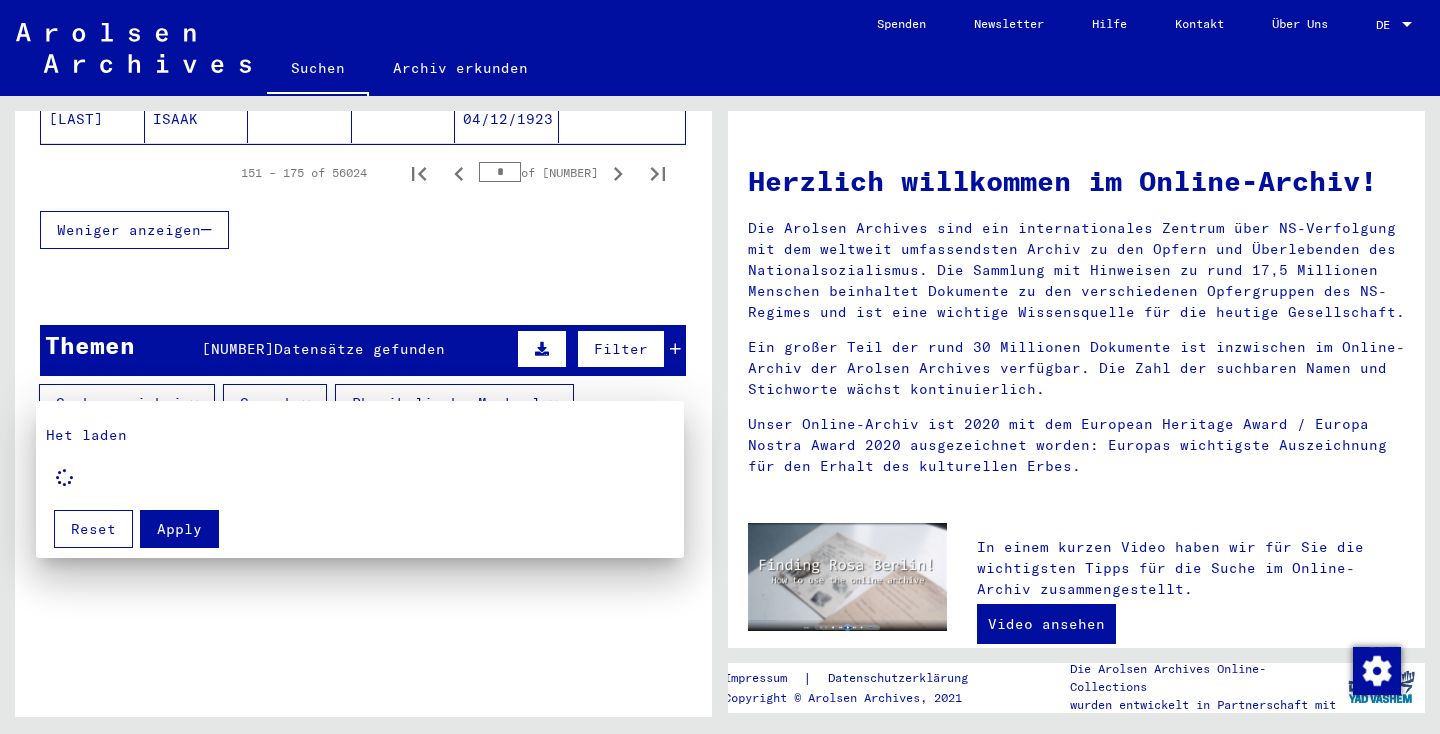 click at bounding box center (720, 367) 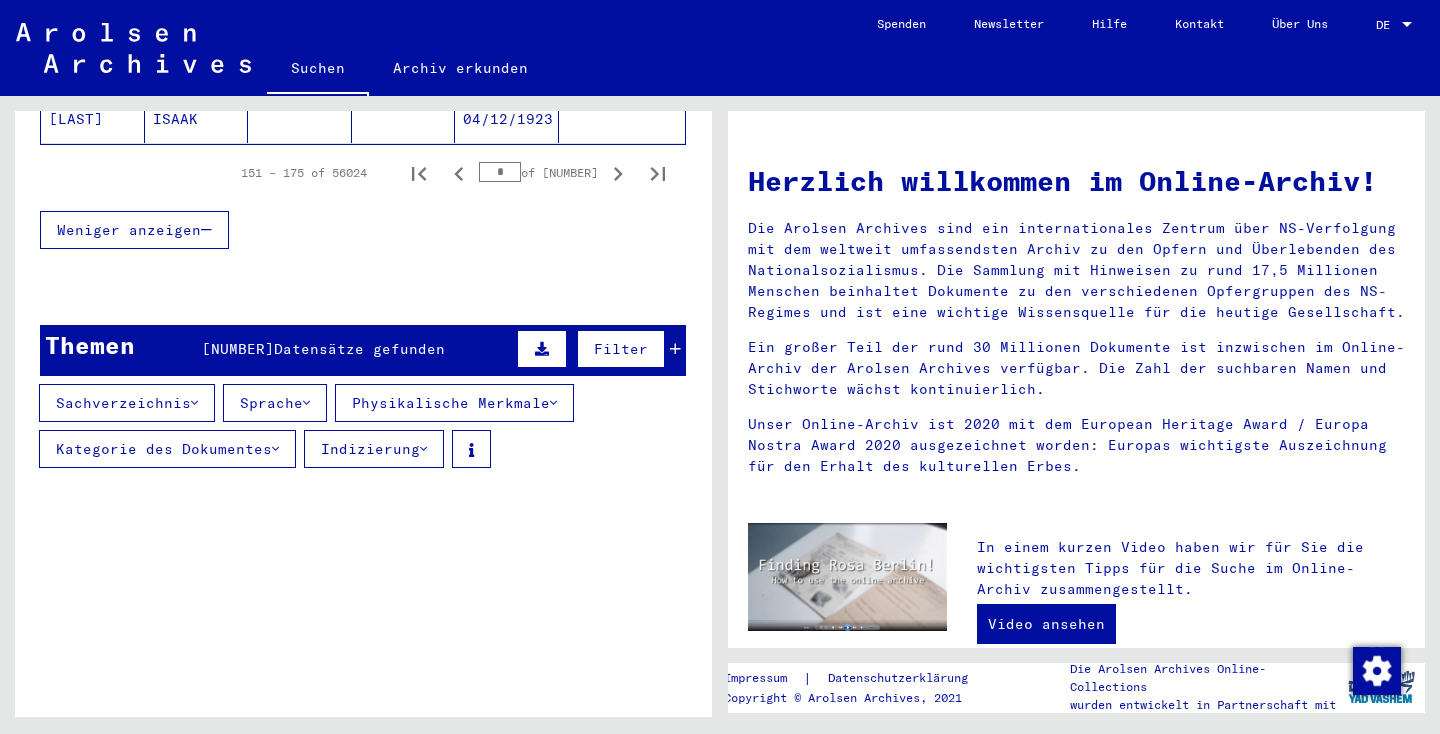 click on "Kategorie des Dokumentes" at bounding box center [167, 449] 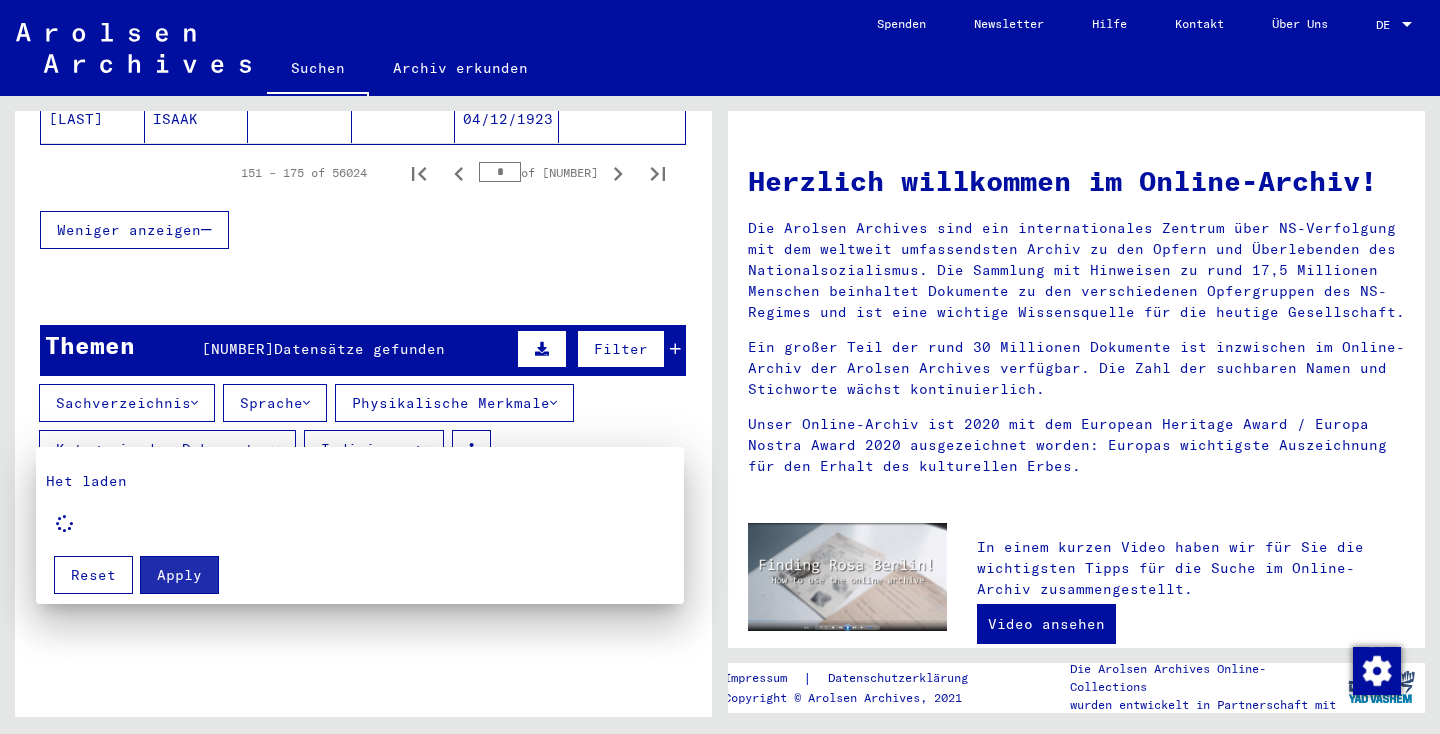 click on "Het laden" at bounding box center (360, 507) 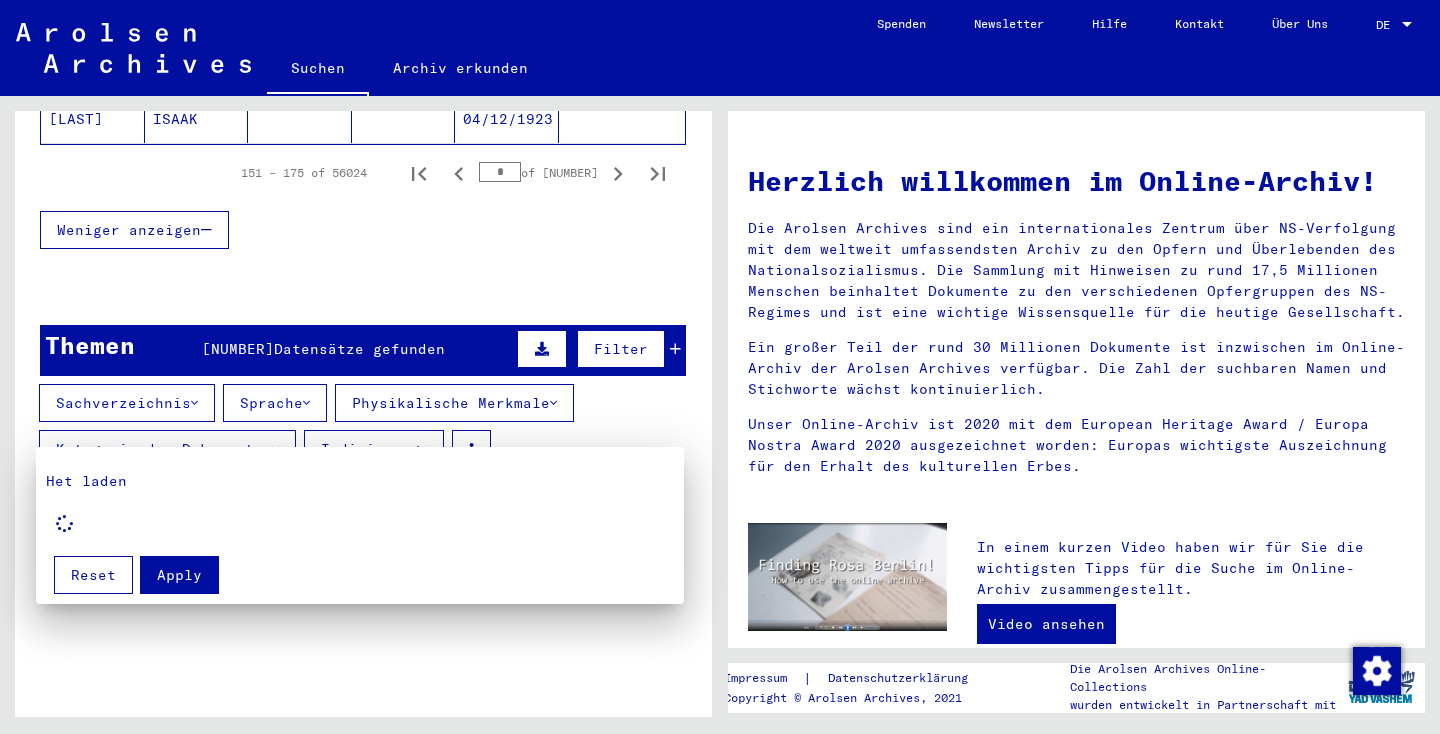 click on "Het laden" at bounding box center (360, 481) 